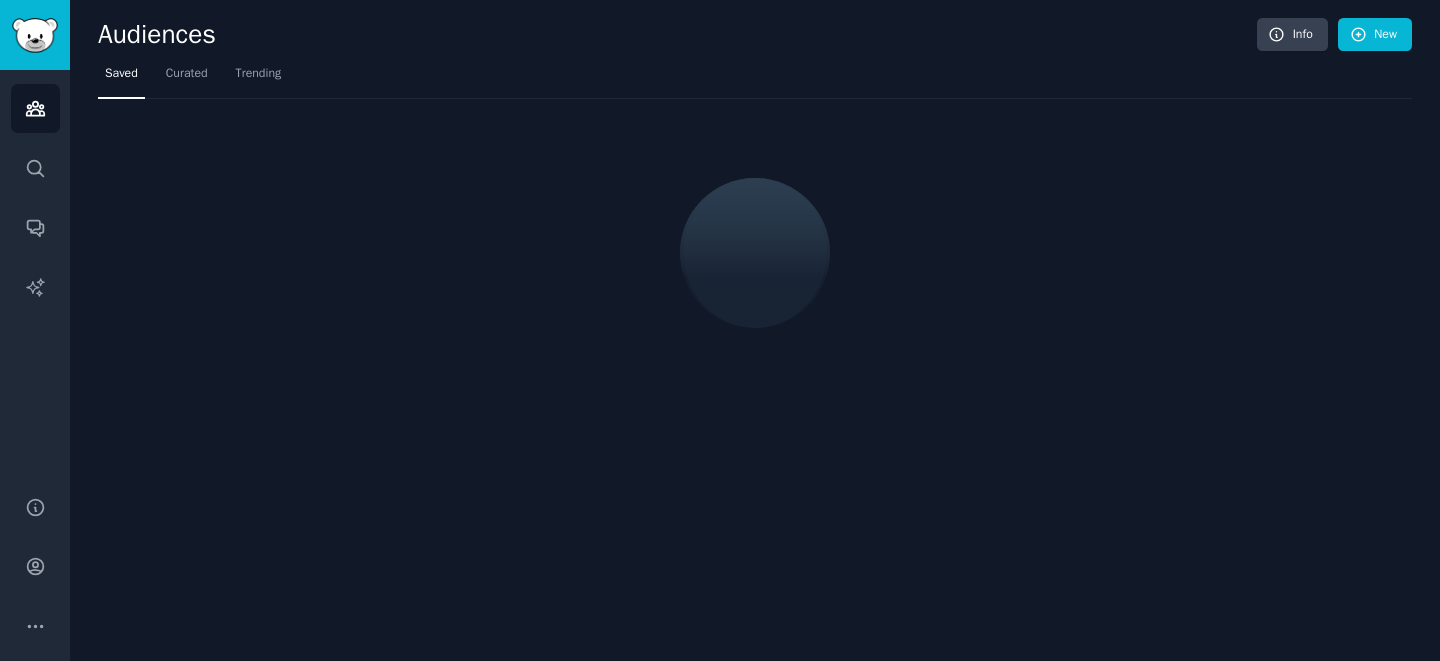 scroll, scrollTop: 0, scrollLeft: 0, axis: both 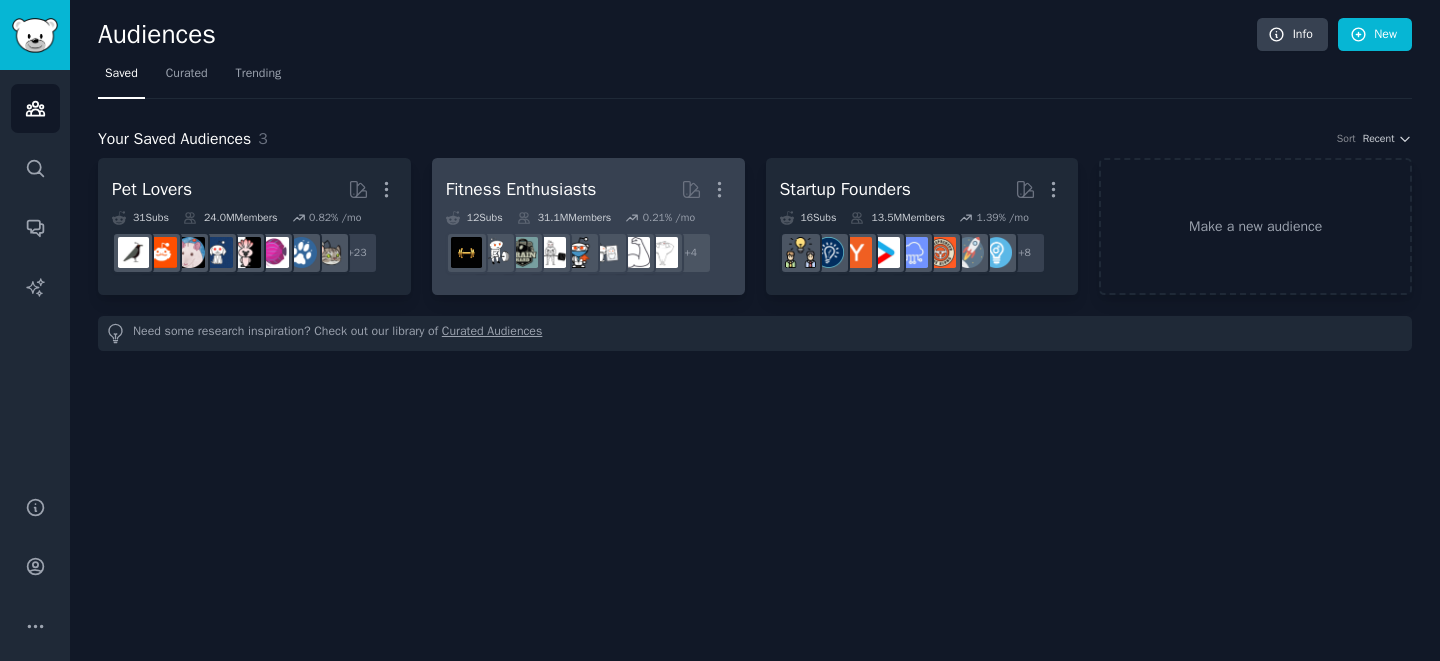 click on "Fitness Enthusiasts More" at bounding box center (588, 189) 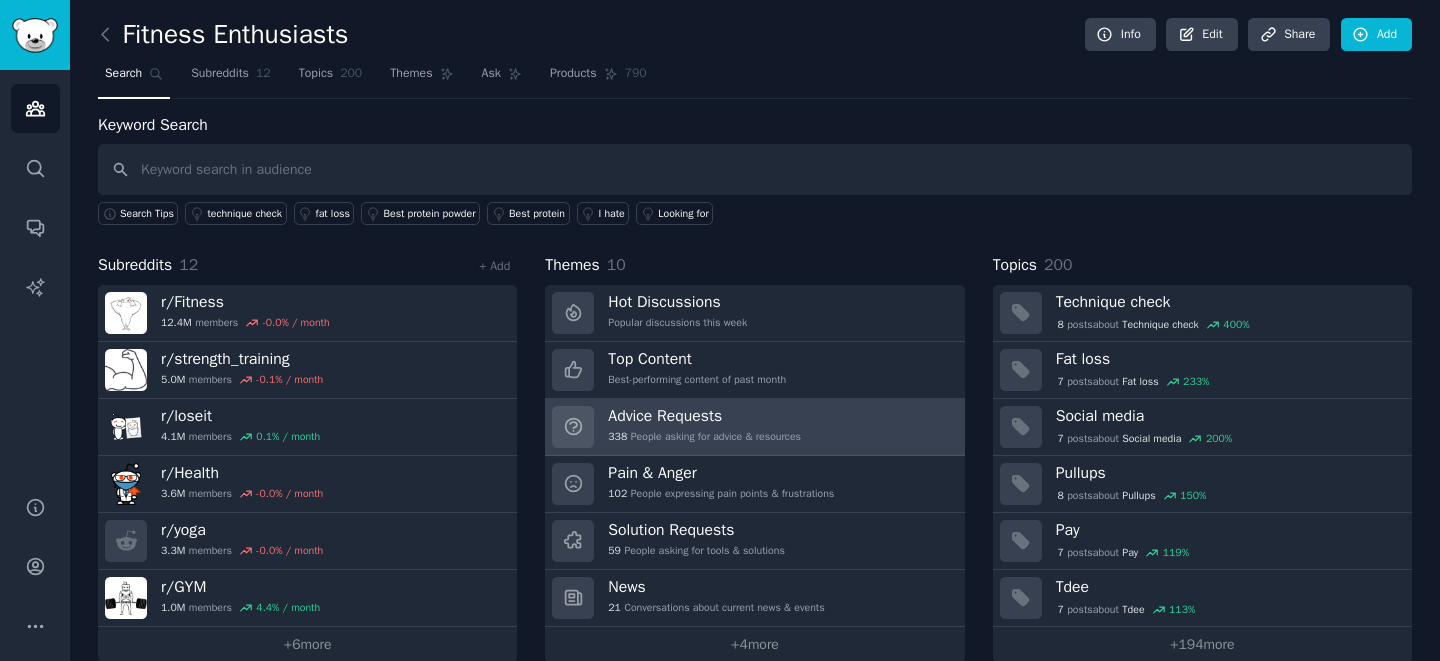 scroll, scrollTop: 28, scrollLeft: 0, axis: vertical 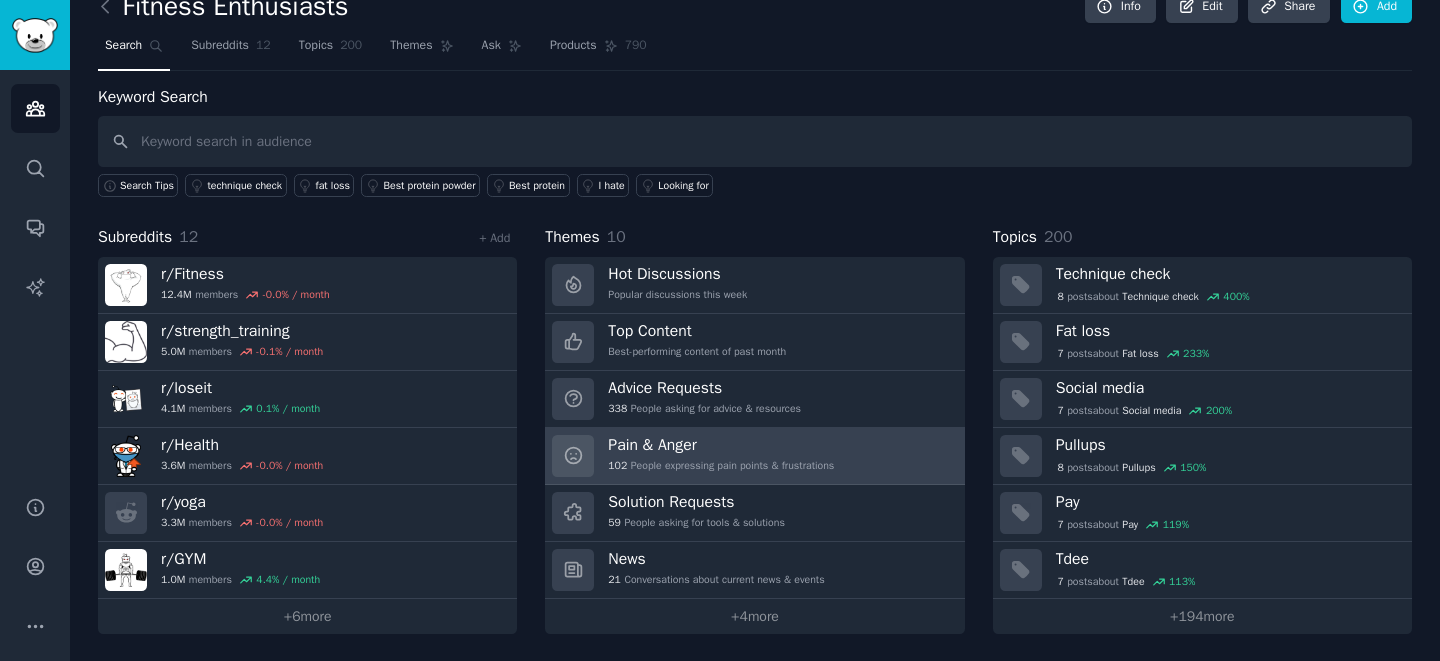 click on "Pain & Anger 102 People expressing pain points & frustrations" at bounding box center [721, 456] 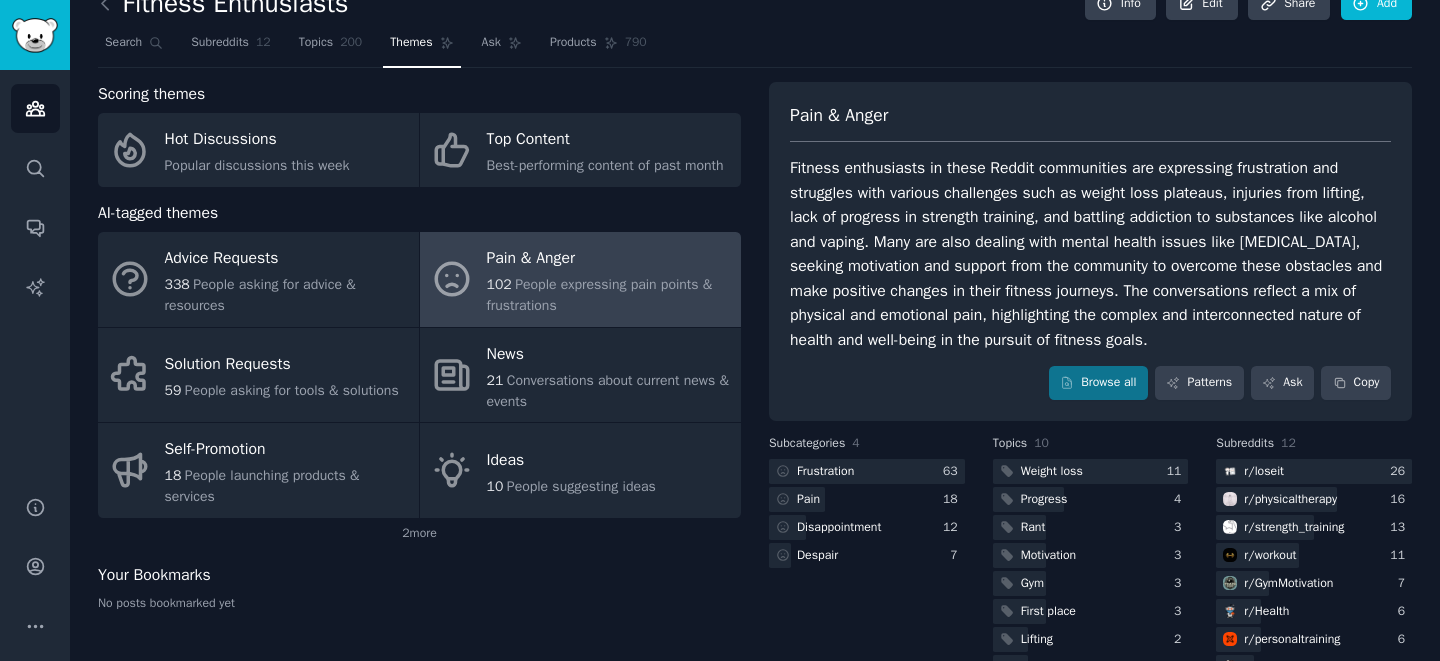 scroll, scrollTop: 3, scrollLeft: 0, axis: vertical 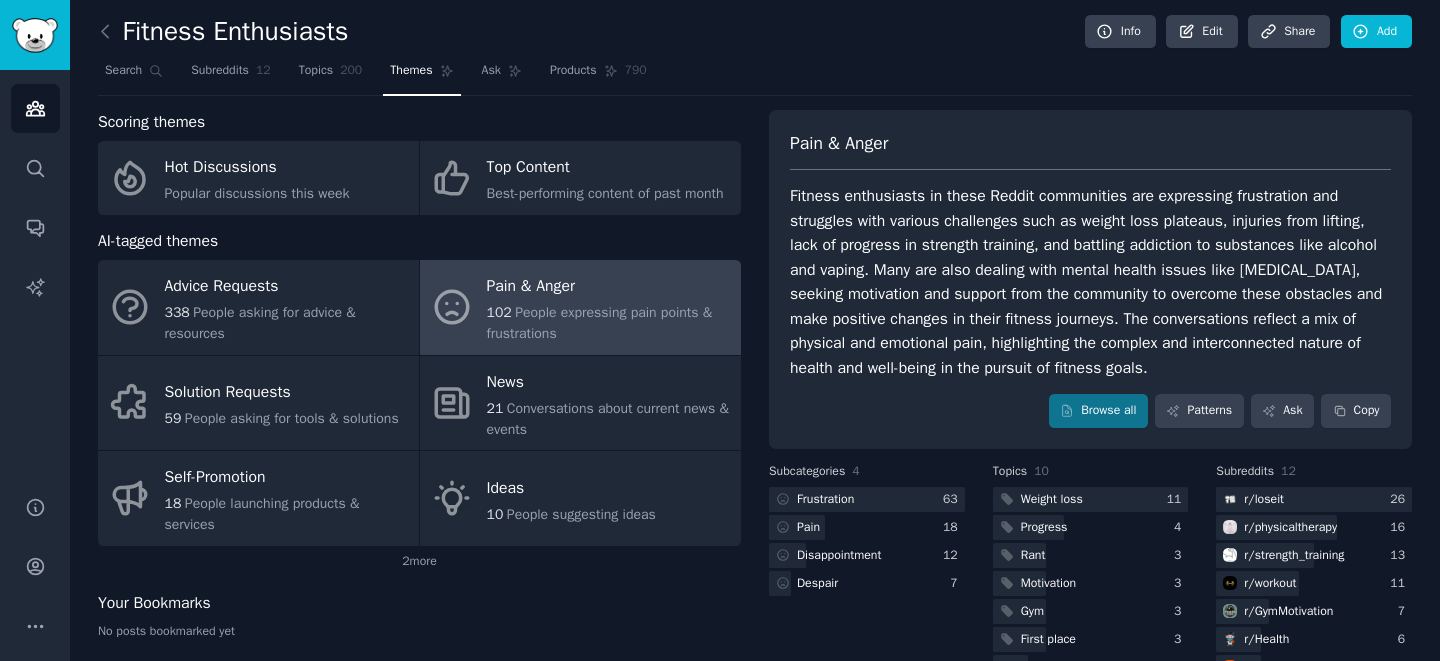 click on "Fitness enthusiasts in these Reddit communities are expressing frustration and struggles with various challenges such as weight loss plateaus, injuries from lifting, lack of progress in strength training, and battling addiction to substances like alcohol and vaping. Many are also dealing with mental health issues like [MEDICAL_DATA], seeking motivation and support from the community to overcome these obstacles and make positive changes in their fitness journeys. The conversations reflect a mix of physical and emotional pain, highlighting the complex and interconnected nature of health and well-being in the pursuit of fitness goals." at bounding box center [1090, 282] 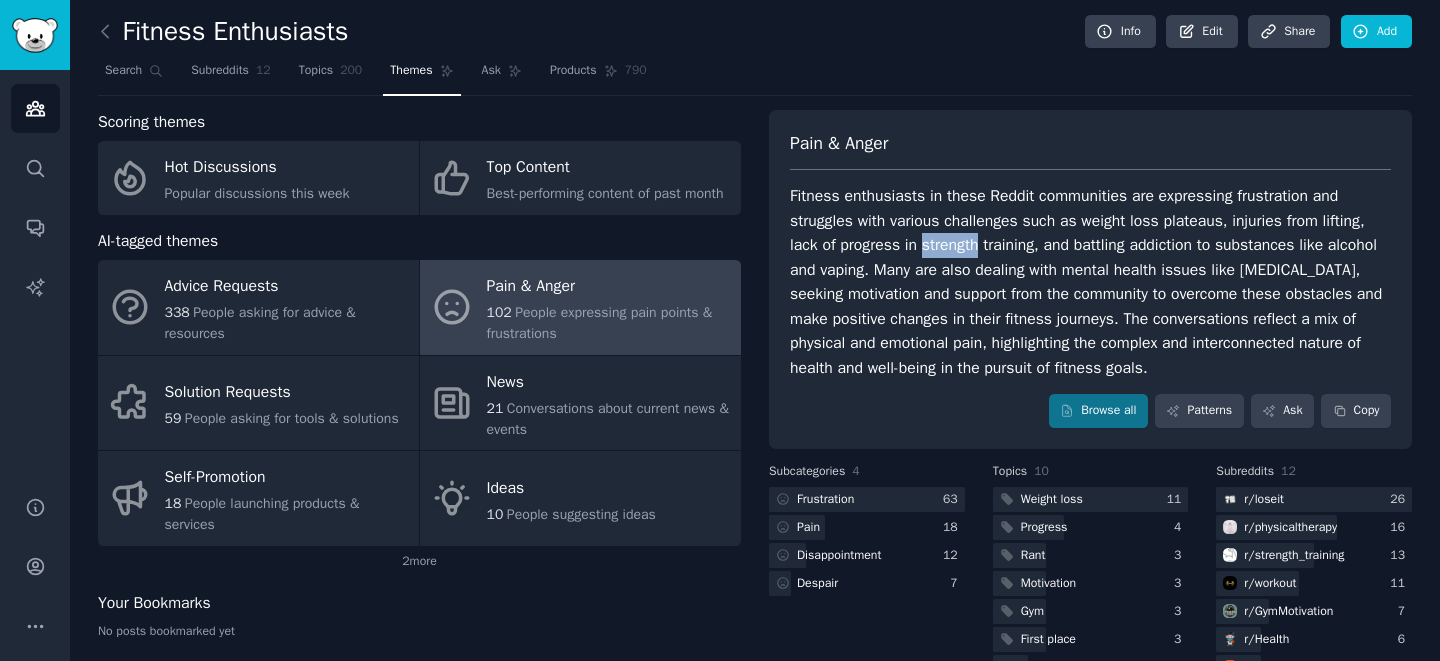 click on "Fitness enthusiasts in these Reddit communities are expressing frustration and struggles with various challenges such as weight loss plateaus, injuries from lifting, lack of progress in strength training, and battling addiction to substances like alcohol and vaping. Many are also dealing with mental health issues like [MEDICAL_DATA], seeking motivation and support from the community to overcome these obstacles and make positive changes in their fitness journeys. The conversations reflect a mix of physical and emotional pain, highlighting the complex and interconnected nature of health and well-being in the pursuit of fitness goals." at bounding box center (1090, 282) 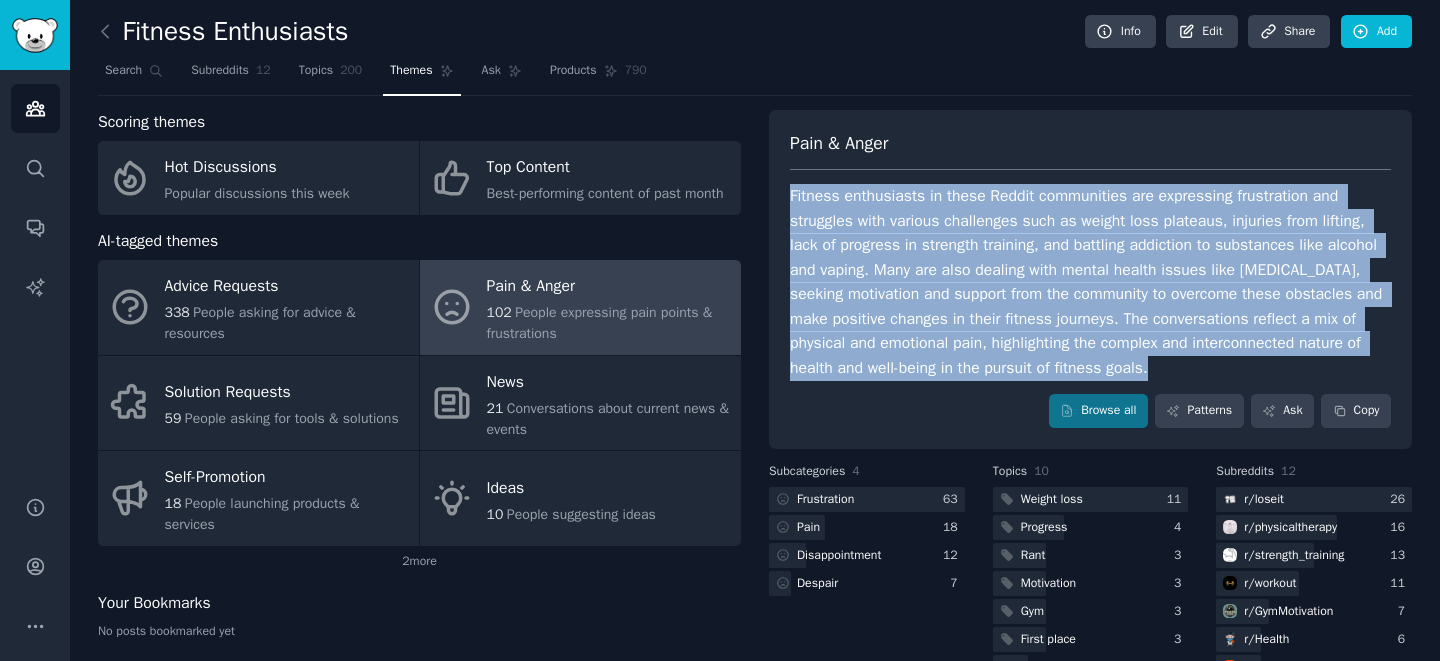 click on "Fitness enthusiasts in these Reddit communities are expressing frustration and struggles with various challenges such as weight loss plateaus, injuries from lifting, lack of progress in strength training, and battling addiction to substances like alcohol and vaping. Many are also dealing with mental health issues like [MEDICAL_DATA], seeking motivation and support from the community to overcome these obstacles and make positive changes in their fitness journeys. The conversations reflect a mix of physical and emotional pain, highlighting the complex and interconnected nature of health and well-being in the pursuit of fitness goals." at bounding box center [1090, 282] 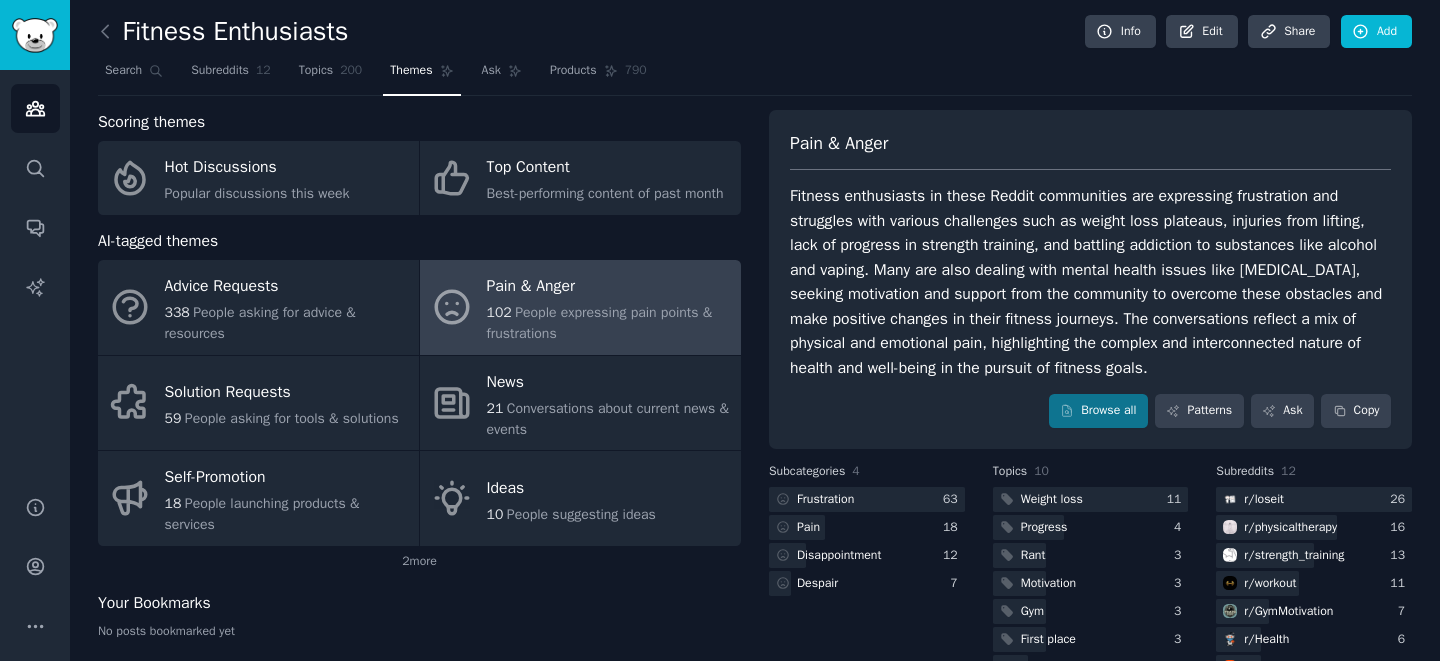 click on "Fitness enthusiasts in these Reddit communities are expressing frustration and struggles with various challenges such as weight loss plateaus, injuries from lifting, lack of progress in strength training, and battling addiction to substances like alcohol and vaping. Many are also dealing with mental health issues like [MEDICAL_DATA], seeking motivation and support from the community to overcome these obstacles and make positive changes in their fitness journeys. The conversations reflect a mix of physical and emotional pain, highlighting the complex and interconnected nature of health and well-being in the pursuit of fitness goals." at bounding box center [1090, 282] 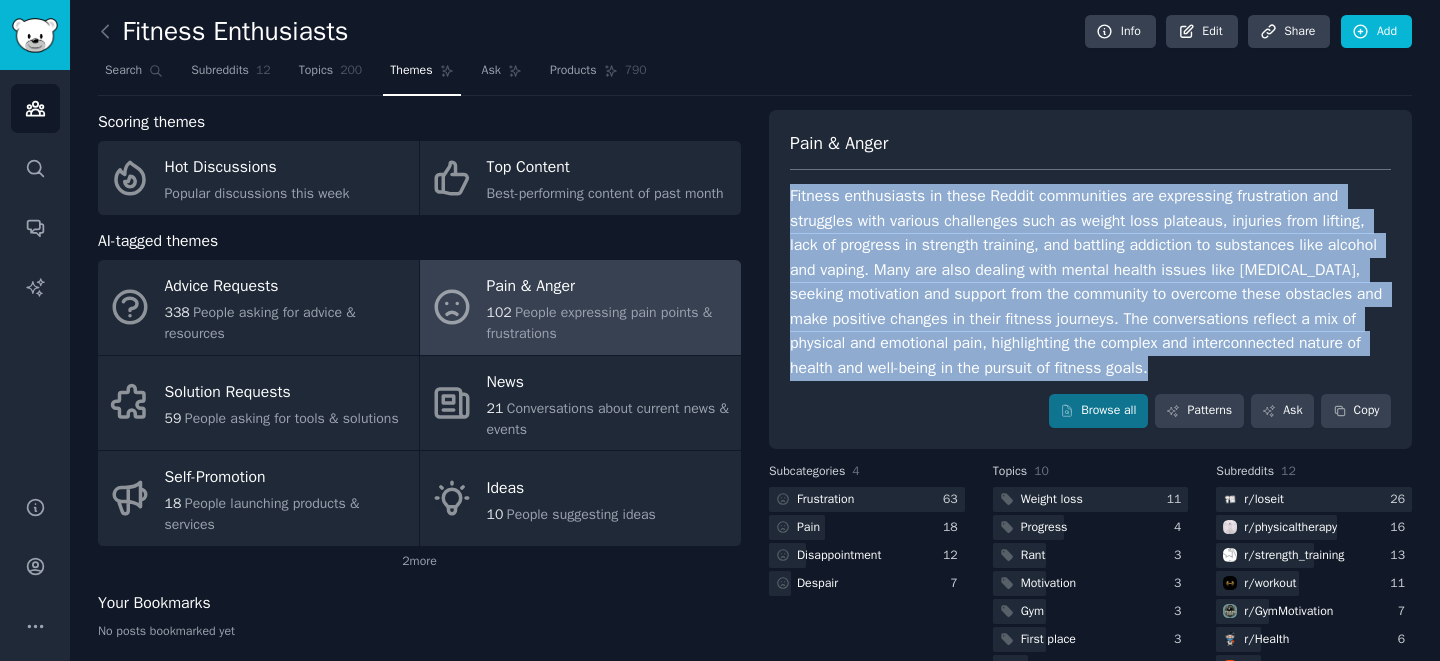 drag, startPoint x: 1193, startPoint y: 368, endPoint x: 1116, endPoint y: 318, distance: 91.809586 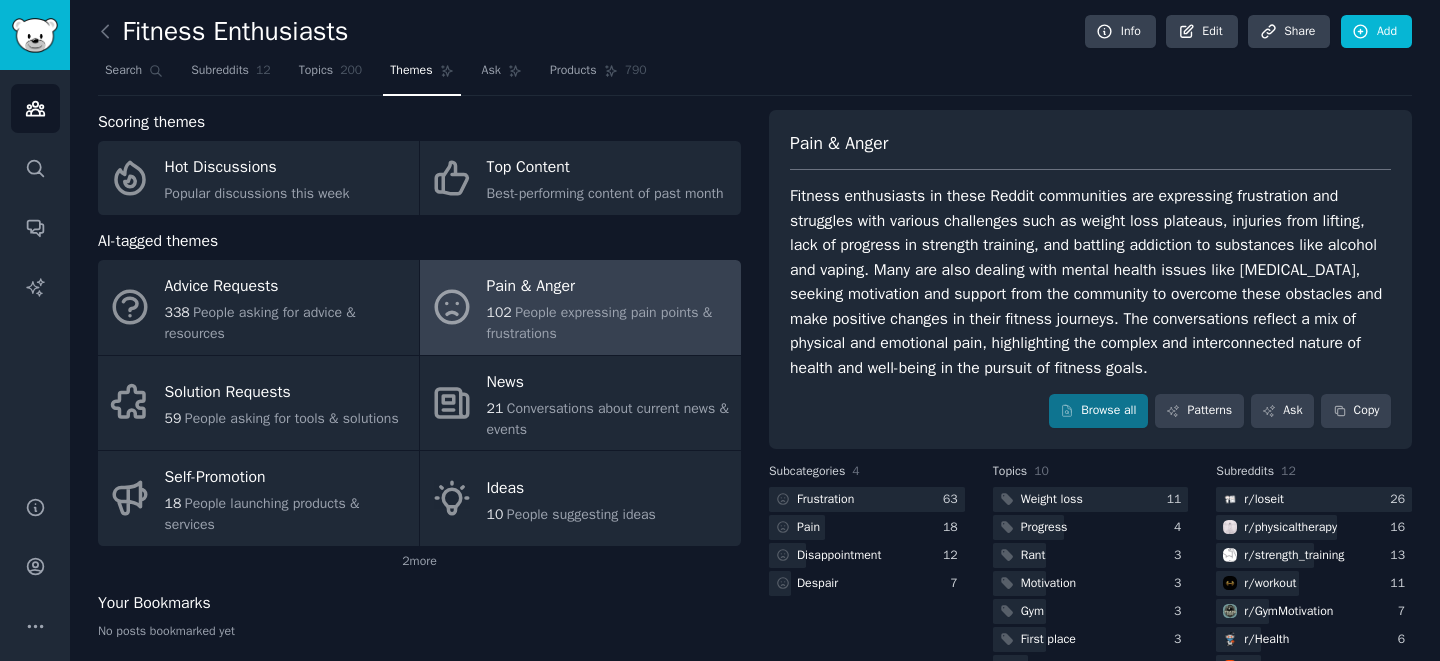 click on "Fitness enthusiasts in these Reddit communities are expressing frustration and struggles with various challenges such as weight loss plateaus, injuries from lifting, lack of progress in strength training, and battling addiction to substances like alcohol and vaping. Many are also dealing with mental health issues like [MEDICAL_DATA], seeking motivation and support from the community to overcome these obstacles and make positive changes in their fitness journeys. The conversations reflect a mix of physical and emotional pain, highlighting the complex and interconnected nature of health and well-being in the pursuit of fitness goals." at bounding box center (1090, 282) 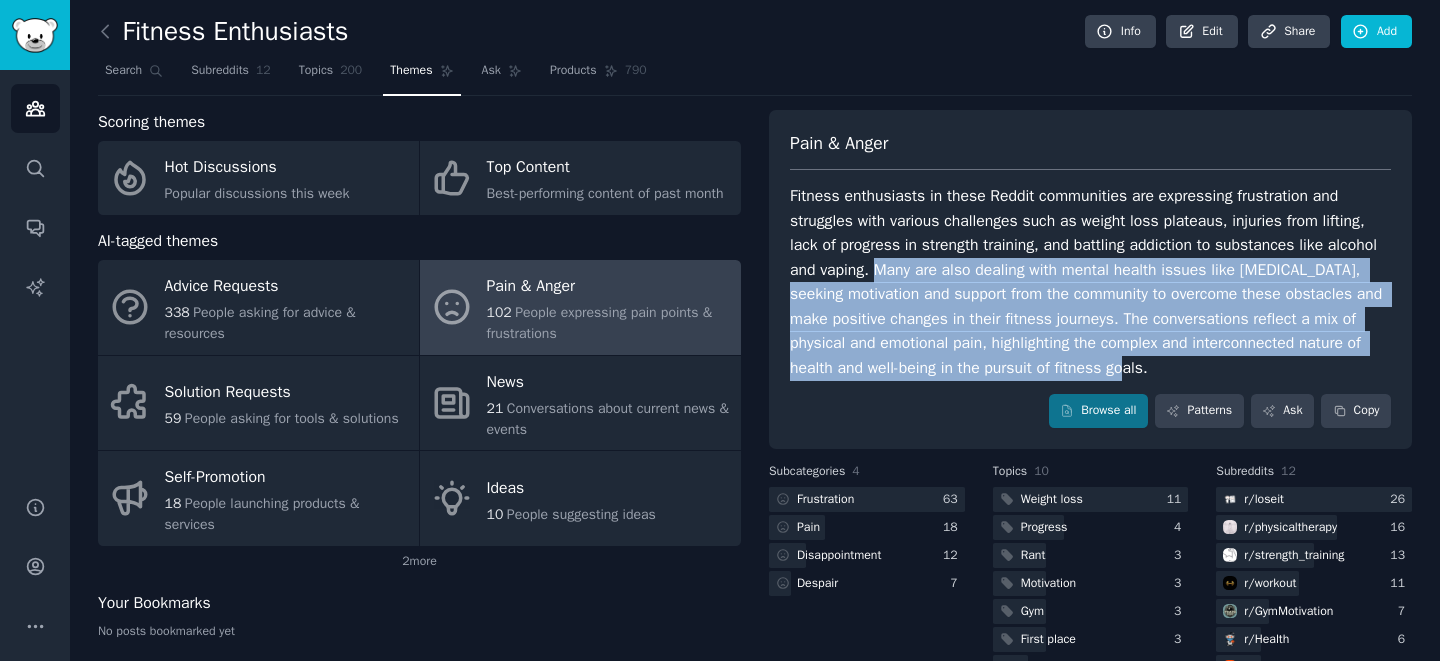 drag, startPoint x: 931, startPoint y: 268, endPoint x: 1184, endPoint y: 371, distance: 273.16296 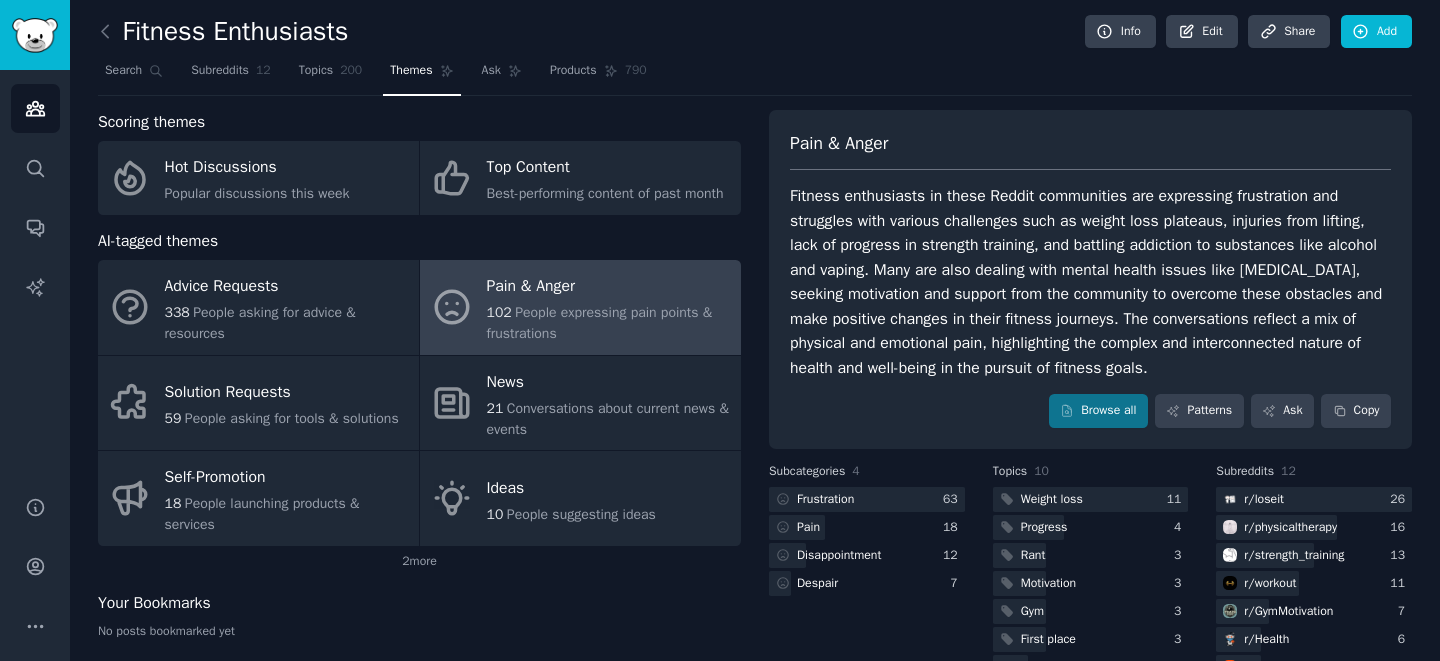 click on "Fitness enthusiasts in these Reddit communities are expressing frustration and struggles with various challenges such as weight loss plateaus, injuries from lifting, lack of progress in strength training, and battling addiction to substances like alcohol and vaping. Many are also dealing with mental health issues like [MEDICAL_DATA], seeking motivation and support from the community to overcome these obstacles and make positive changes in their fitness journeys. The conversations reflect a mix of physical and emotional pain, highlighting the complex and interconnected nature of health and well-being in the pursuit of fitness goals." at bounding box center (1090, 282) 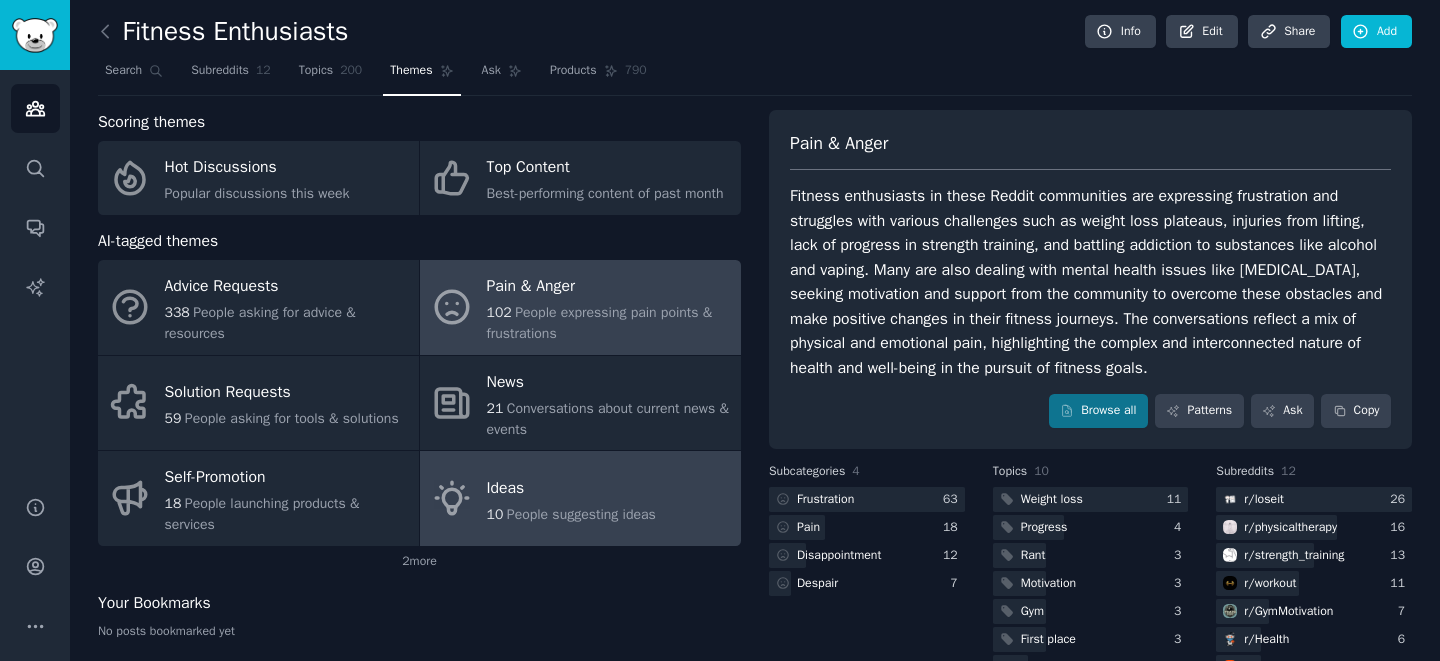 click on "Ideas 10 People suggesting ideas" at bounding box center [580, 498] 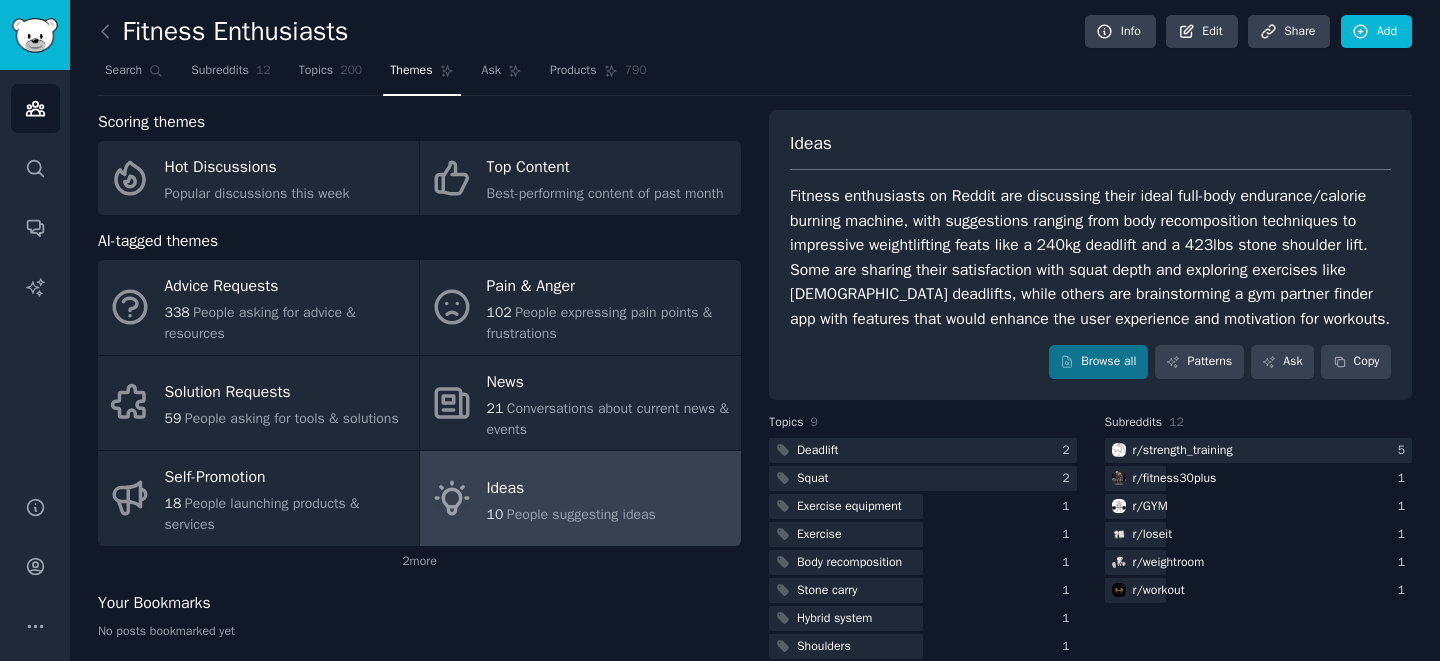click on "Fitness enthusiasts on Reddit are discussing their ideal full-body endurance/calorie burning machine, with suggestions ranging from body recomposition techniques to impressive weightlifting feats like a 240kg deadlift and a 423lbs stone shoulder lift. Some are sharing their satisfaction with squat depth and exploring exercises like [DEMOGRAPHIC_DATA] deadlifts, while others are brainstorming a gym partner finder app with features that would enhance the user experience and motivation for workouts." at bounding box center [1090, 257] 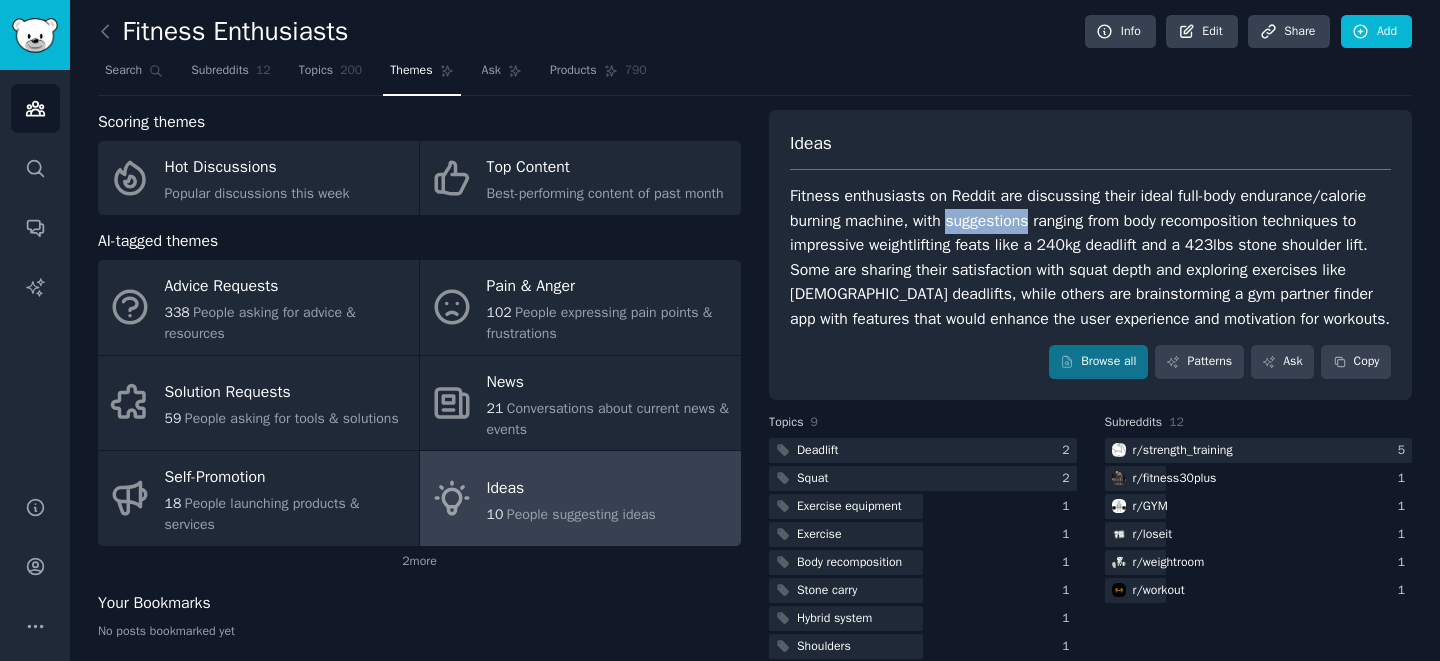 click on "Fitness enthusiasts on Reddit are discussing their ideal full-body endurance/calorie burning machine, with suggestions ranging from body recomposition techniques to impressive weightlifting feats like a 240kg deadlift and a 423lbs stone shoulder lift. Some are sharing their satisfaction with squat depth and exploring exercises like [DEMOGRAPHIC_DATA] deadlifts, while others are brainstorming a gym partner finder app with features that would enhance the user experience and motivation for workouts." at bounding box center (1090, 257) 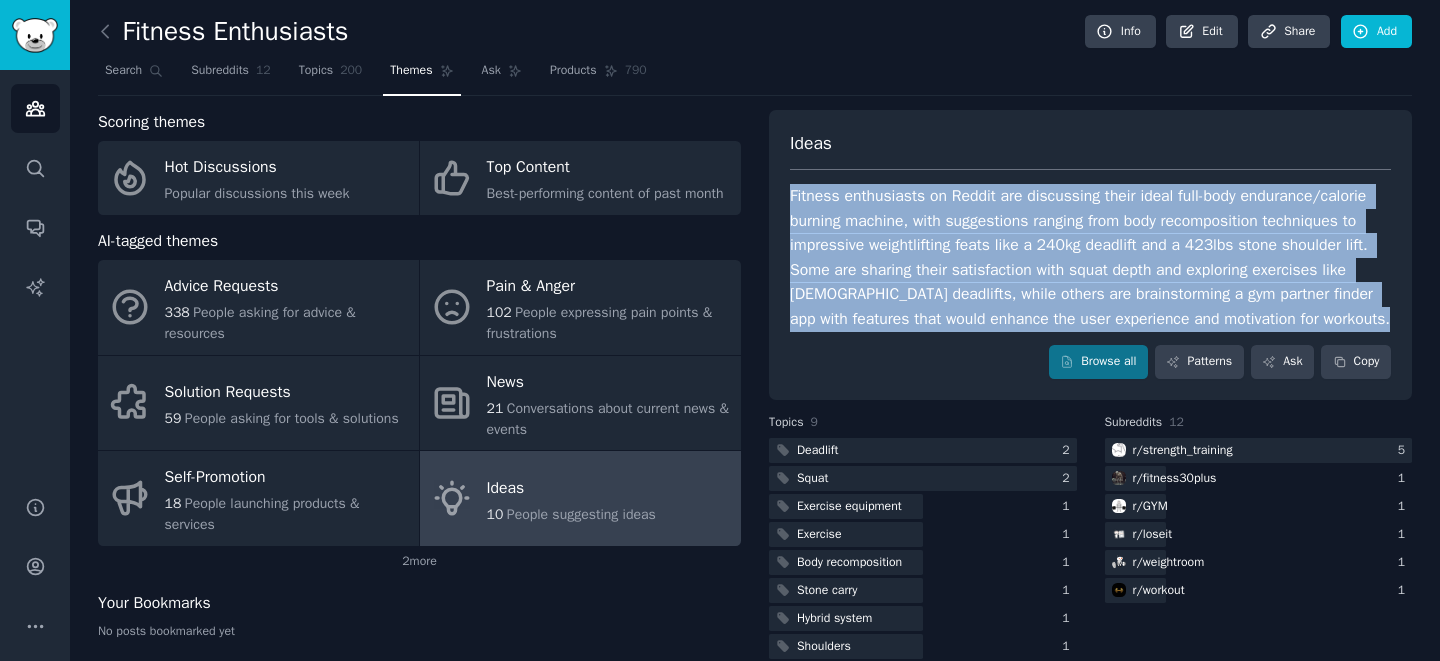 click on "Fitness enthusiasts on Reddit are discussing their ideal full-body endurance/calorie burning machine, with suggestions ranging from body recomposition techniques to impressive weightlifting feats like a 240kg deadlift and a 423lbs stone shoulder lift. Some are sharing their satisfaction with squat depth and exploring exercises like [DEMOGRAPHIC_DATA] deadlifts, while others are brainstorming a gym partner finder app with features that would enhance the user experience and motivation for workouts." at bounding box center [1090, 257] 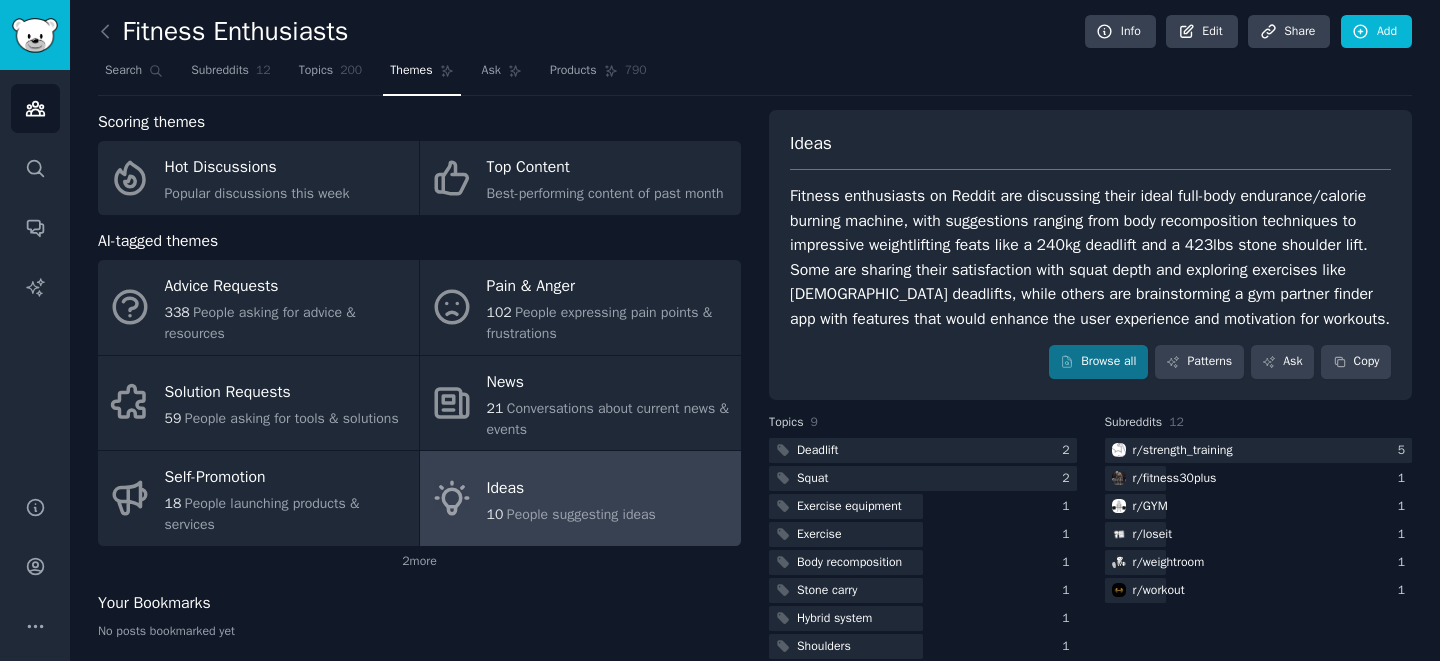 click on "Fitness enthusiasts on Reddit are discussing their ideal full-body endurance/calorie burning machine, with suggestions ranging from body recomposition techniques to impressive weightlifting feats like a 240kg deadlift and a 423lbs stone shoulder lift. Some are sharing their satisfaction with squat depth and exploring exercises like [DEMOGRAPHIC_DATA] deadlifts, while others are brainstorming a gym partner finder app with features that would enhance the user experience and motivation for workouts." at bounding box center [1090, 257] 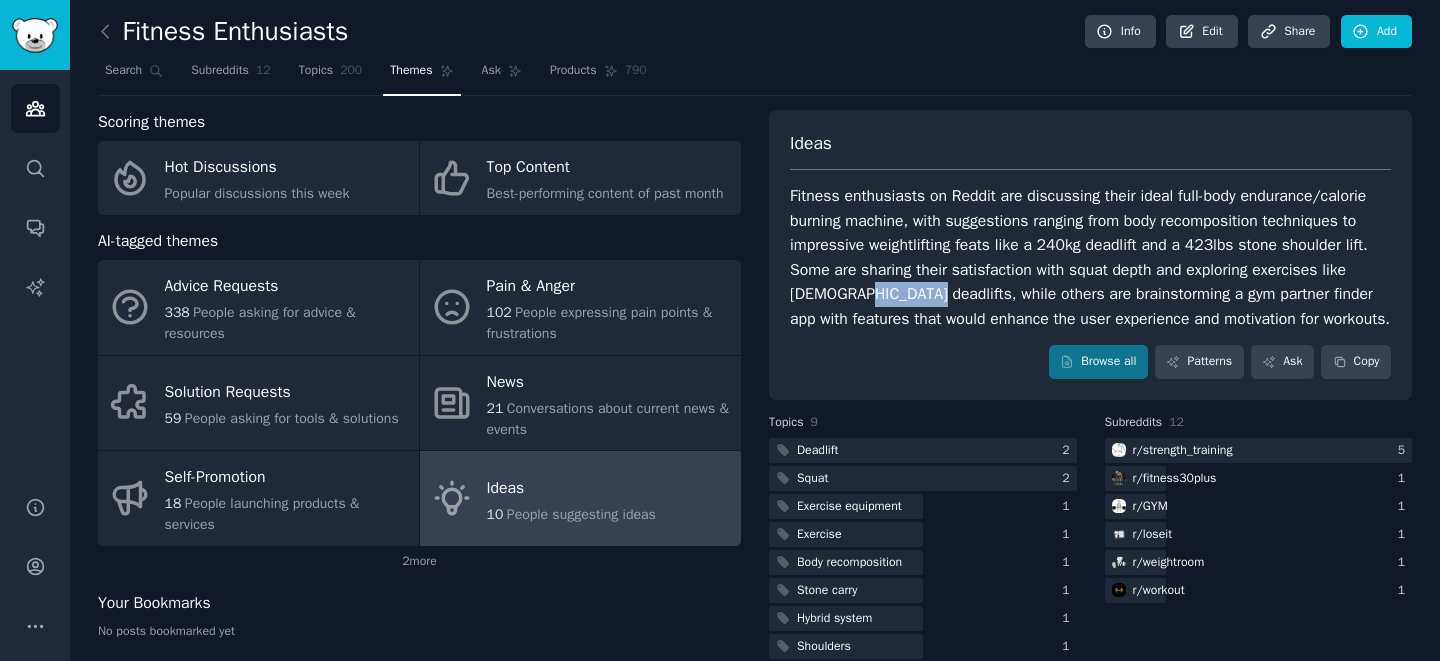 click on "Fitness enthusiasts on Reddit are discussing their ideal full-body endurance/calorie burning machine, with suggestions ranging from body recomposition techniques to impressive weightlifting feats like a 240kg deadlift and a 423lbs stone shoulder lift. Some are sharing their satisfaction with squat depth and exploring exercises like [DEMOGRAPHIC_DATA] deadlifts, while others are brainstorming a gym partner finder app with features that would enhance the user experience and motivation for workouts." at bounding box center (1090, 257) 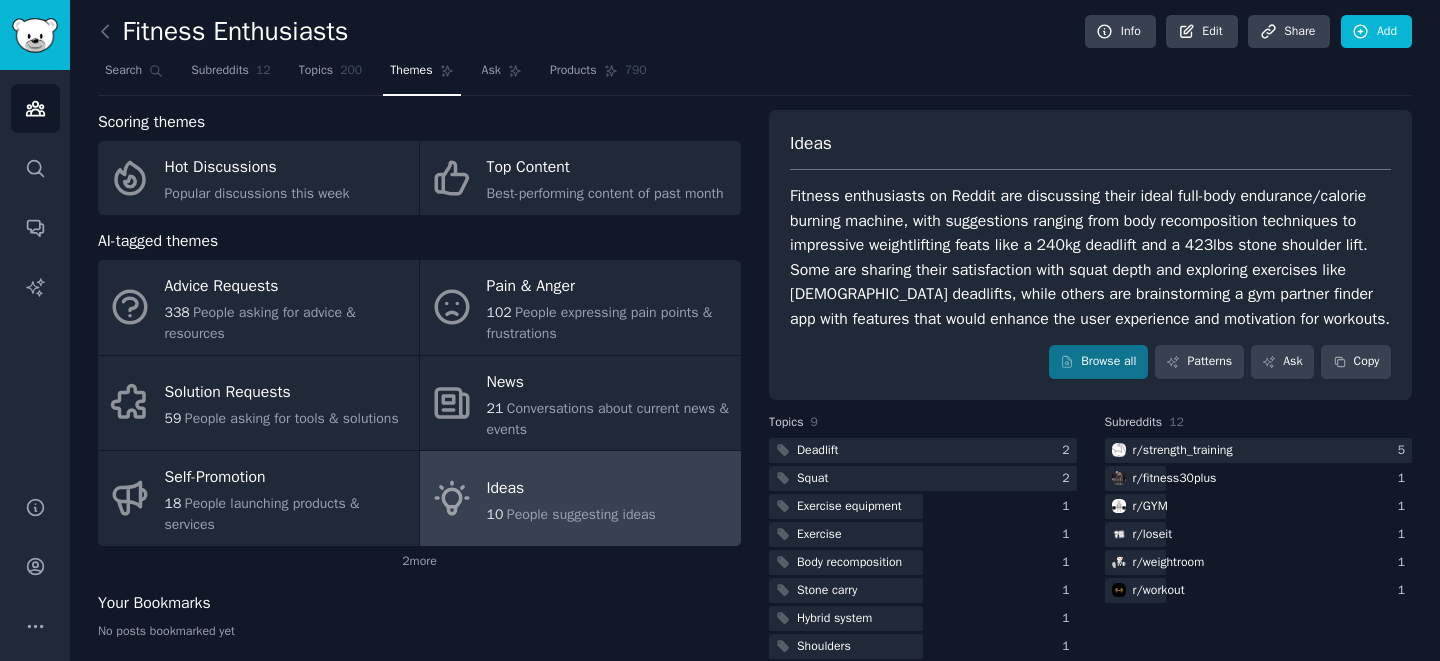 click on "Fitness enthusiasts on Reddit are discussing their ideal full-body endurance/calorie burning machine, with suggestions ranging from body recomposition techniques to impressive weightlifting feats like a 240kg deadlift and a 423lbs stone shoulder lift. Some are sharing their satisfaction with squat depth and exploring exercises like [DEMOGRAPHIC_DATA] deadlifts, while others are brainstorming a gym partner finder app with features that would enhance the user experience and motivation for workouts." at bounding box center [1090, 257] 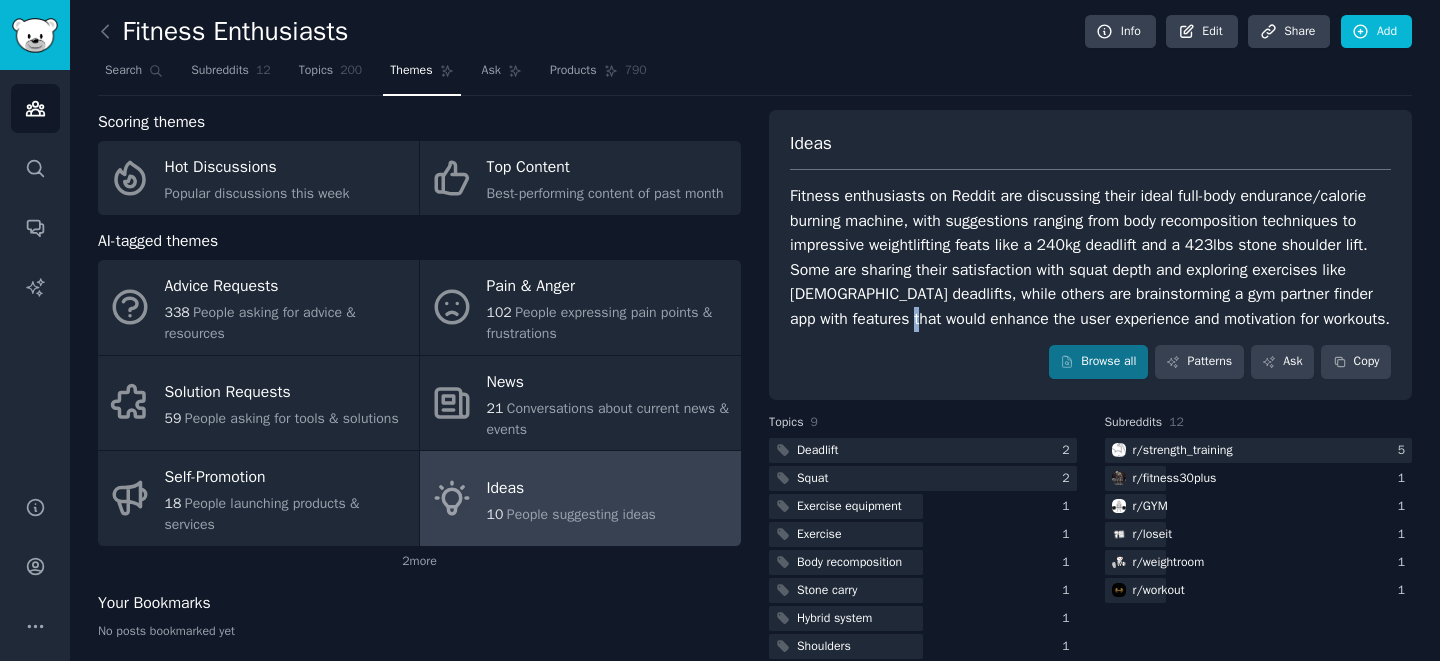 click on "Fitness enthusiasts on Reddit are discussing their ideal full-body endurance/calorie burning machine, with suggestions ranging from body recomposition techniques to impressive weightlifting feats like a 240kg deadlift and a 423lbs stone shoulder lift. Some are sharing their satisfaction with squat depth and exploring exercises like [DEMOGRAPHIC_DATA] deadlifts, while others are brainstorming a gym partner finder app with features that would enhance the user experience and motivation for workouts." at bounding box center (1090, 257) 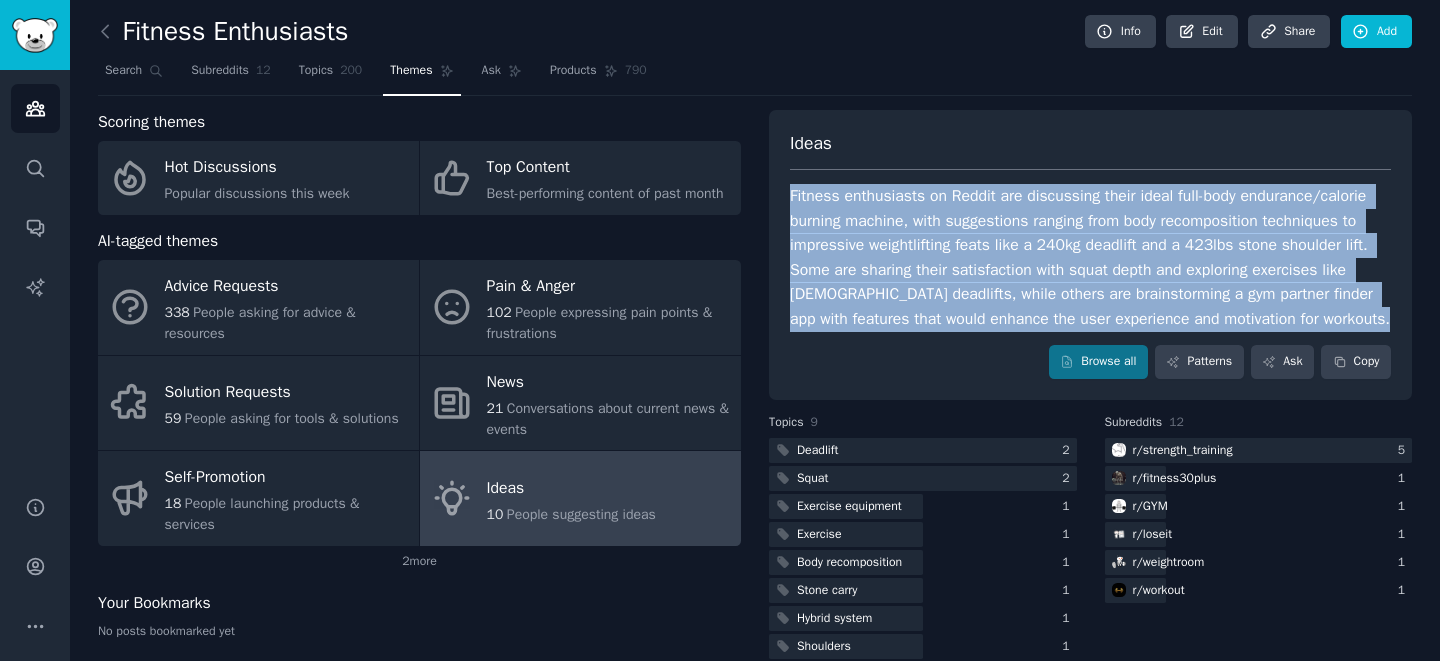 click on "Fitness enthusiasts on Reddit are discussing their ideal full-body endurance/calorie burning machine, with suggestions ranging from body recomposition techniques to impressive weightlifting feats like a 240kg deadlift and a 423lbs stone shoulder lift. Some are sharing their satisfaction with squat depth and exploring exercises like [DEMOGRAPHIC_DATA] deadlifts, while others are brainstorming a gym partner finder app with features that would enhance the user experience and motivation for workouts." at bounding box center [1090, 257] 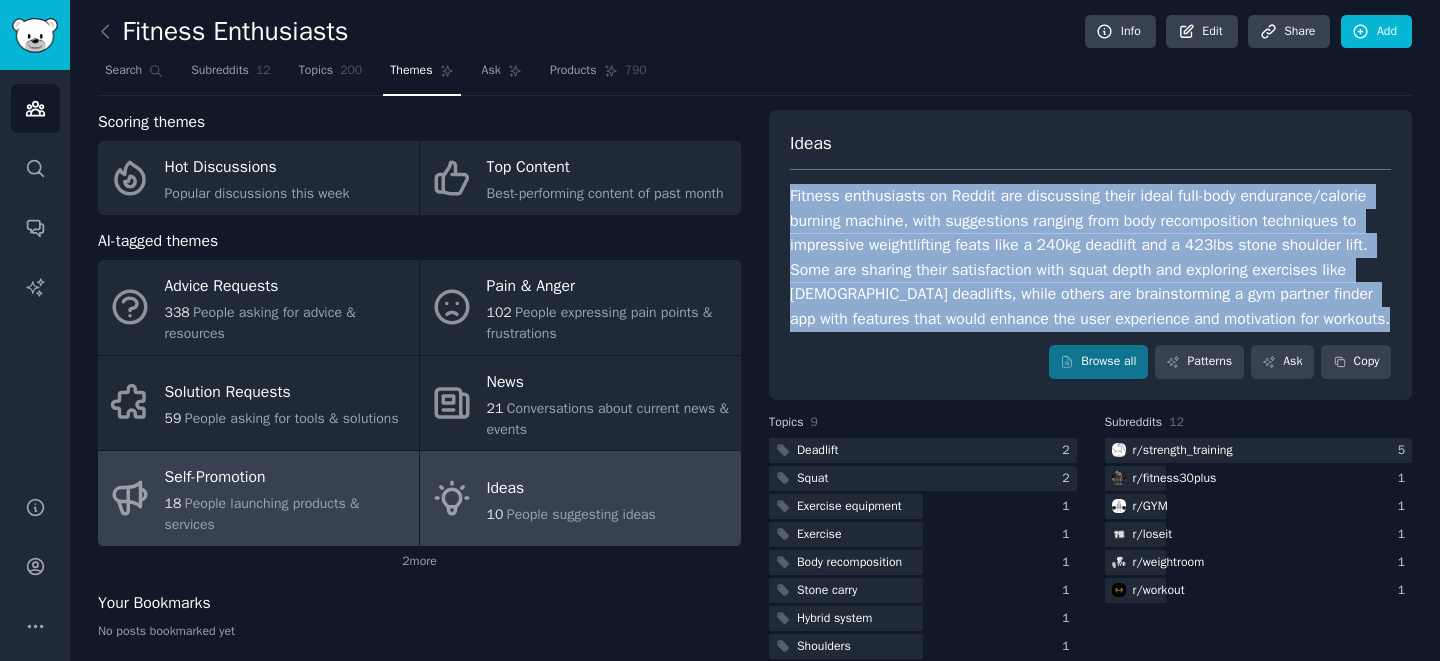 click on "People launching products & services" at bounding box center [262, 514] 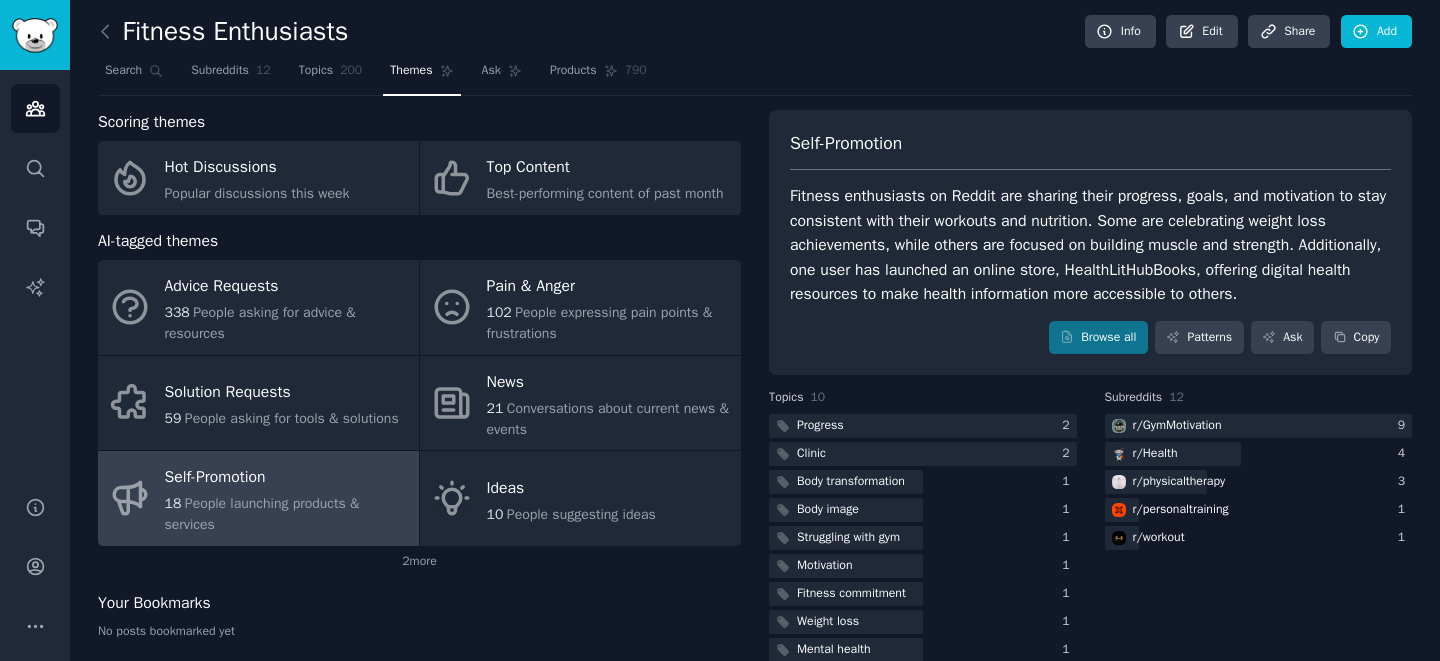 click on "Fitness enthusiasts on Reddit are sharing their progress, goals, and motivation to stay consistent with their workouts and nutrition. Some are celebrating weight loss achievements, while others are focused on building muscle and strength. Additionally, one user has launched an online store, HealthLitHubBooks, offering digital health resources to make health information more accessible to others." at bounding box center [1090, 245] 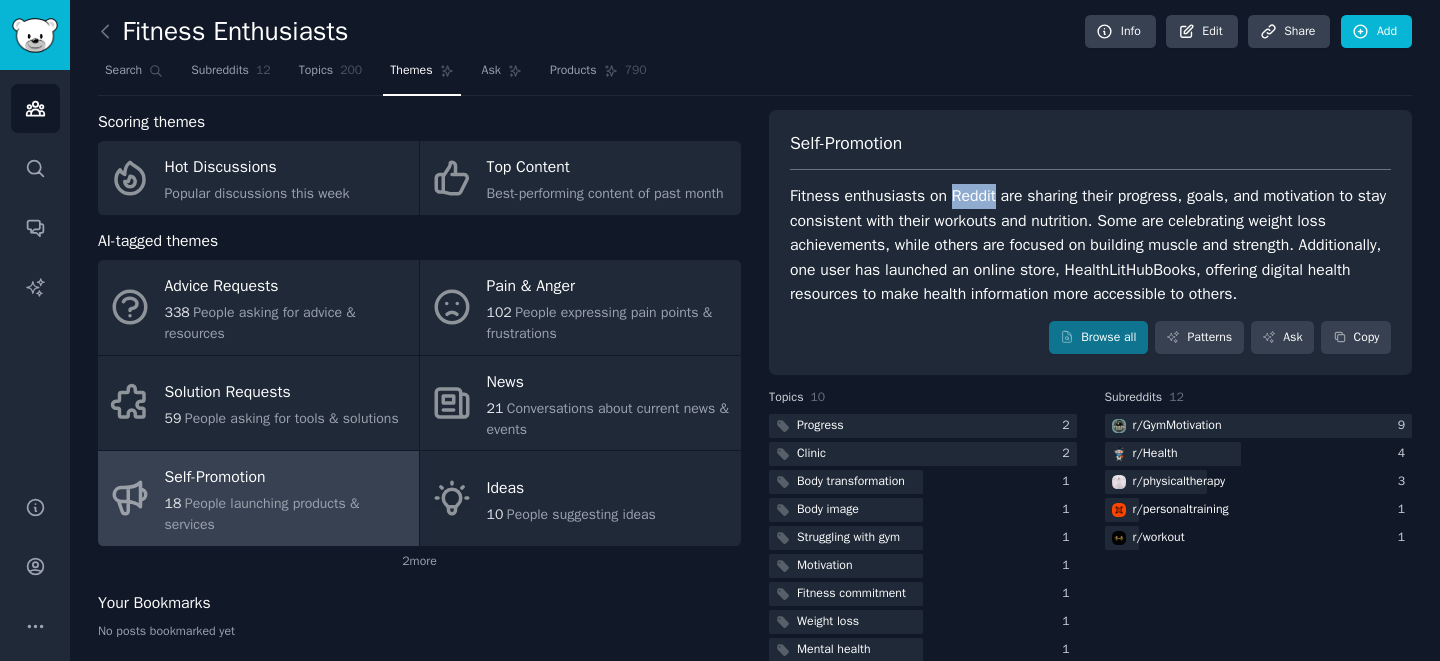 click on "Fitness enthusiasts on Reddit are sharing their progress, goals, and motivation to stay consistent with their workouts and nutrition. Some are celebrating weight loss achievements, while others are focused on building muscle and strength. Additionally, one user has launched an online store, HealthLitHubBooks, offering digital health resources to make health information more accessible to others." at bounding box center (1090, 245) 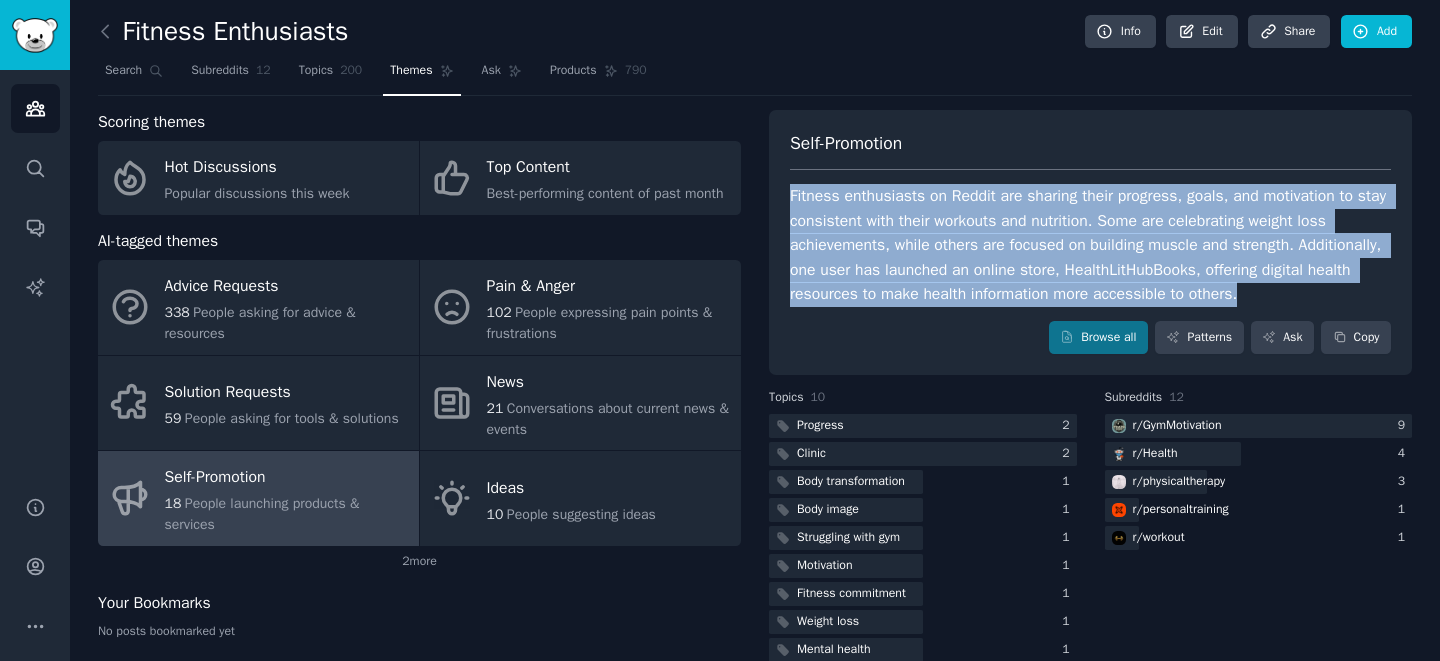 click on "Fitness enthusiasts on Reddit are sharing their progress, goals, and motivation to stay consistent with their workouts and nutrition. Some are celebrating weight loss achievements, while others are focused on building muscle and strength. Additionally, one user has launched an online store, HealthLitHubBooks, offering digital health resources to make health information more accessible to others." at bounding box center [1090, 245] 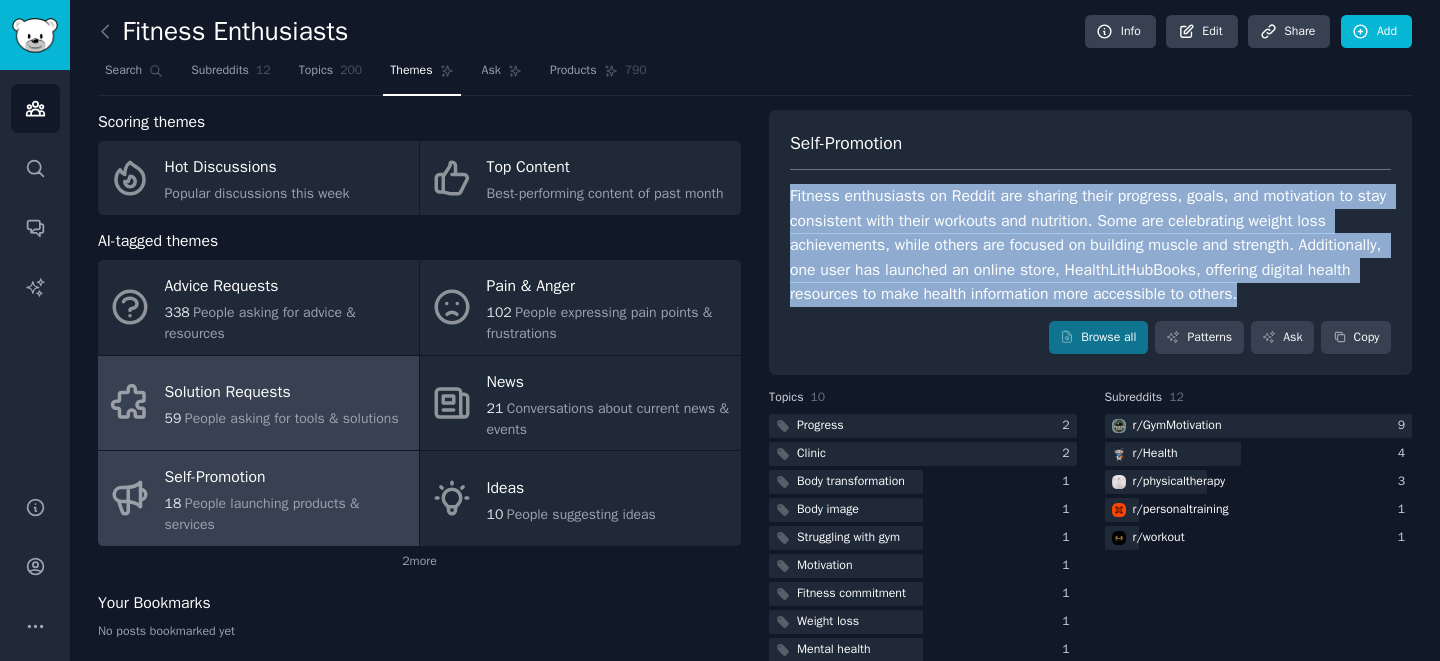 click on "People asking for tools & solutions" at bounding box center [292, 418] 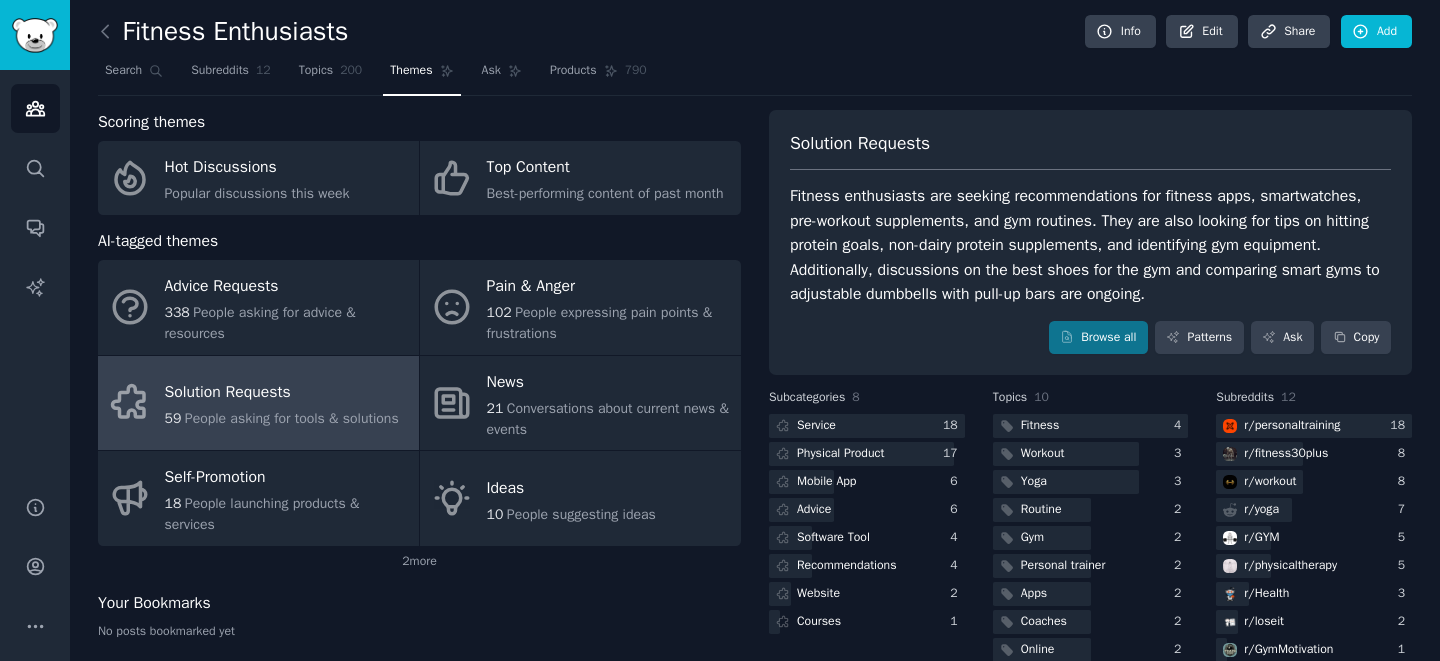 click on "Fitness enthusiasts are seeking recommendations for fitness apps, smartwatches, pre-workout supplements, and gym routines. They are also looking for tips on hitting protein goals, non-dairy protein supplements, and identifying gym equipment. Additionally, discussions on the best shoes for the gym and comparing smart gyms to adjustable dumbbells with pull-up bars are ongoing." at bounding box center [1090, 245] 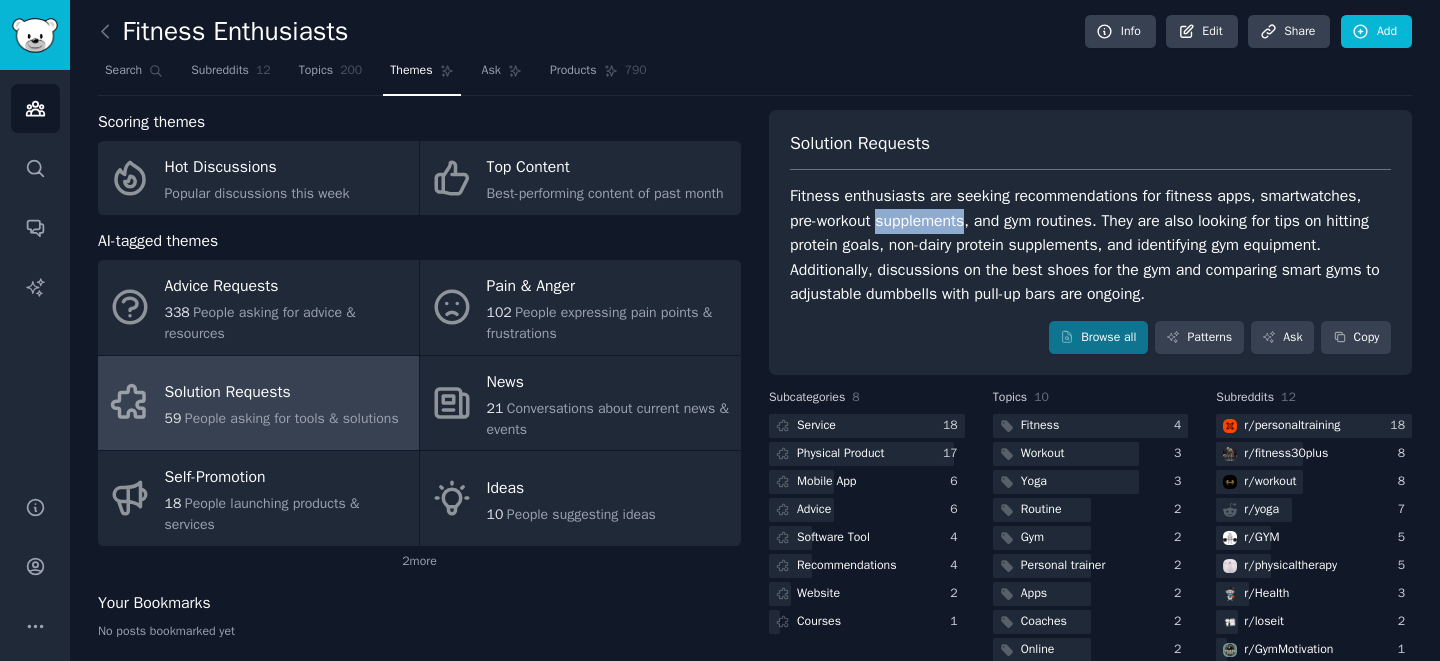 click on "Fitness enthusiasts are seeking recommendations for fitness apps, smartwatches, pre-workout supplements, and gym routines. They are also looking for tips on hitting protein goals, non-dairy protein supplements, and identifying gym equipment. Additionally, discussions on the best shoes for the gym and comparing smart gyms to adjustable dumbbells with pull-up bars are ongoing." at bounding box center [1090, 245] 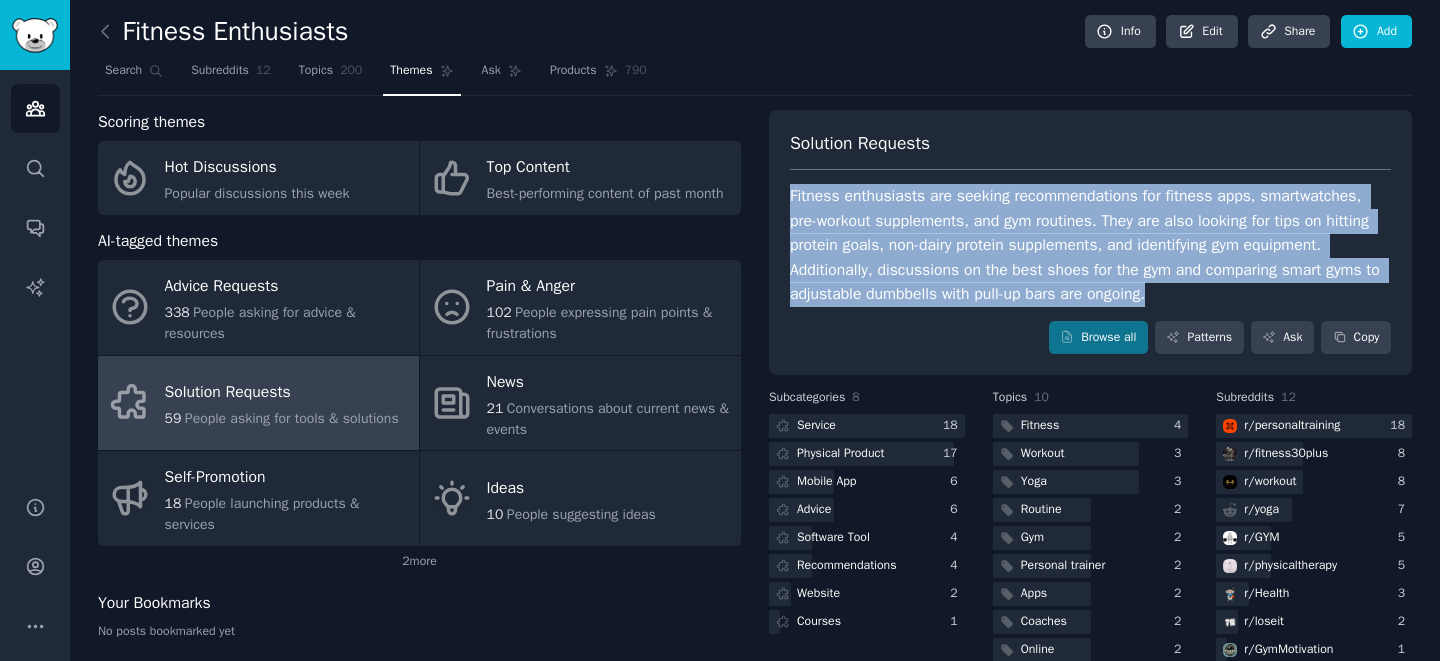 click on "Fitness enthusiasts are seeking recommendations for fitness apps, smartwatches, pre-workout supplements, and gym routines. They are also looking for tips on hitting protein goals, non-dairy protein supplements, and identifying gym equipment. Additionally, discussions on the best shoes for the gym and comparing smart gyms to adjustable dumbbells with pull-up bars are ongoing." at bounding box center [1090, 245] 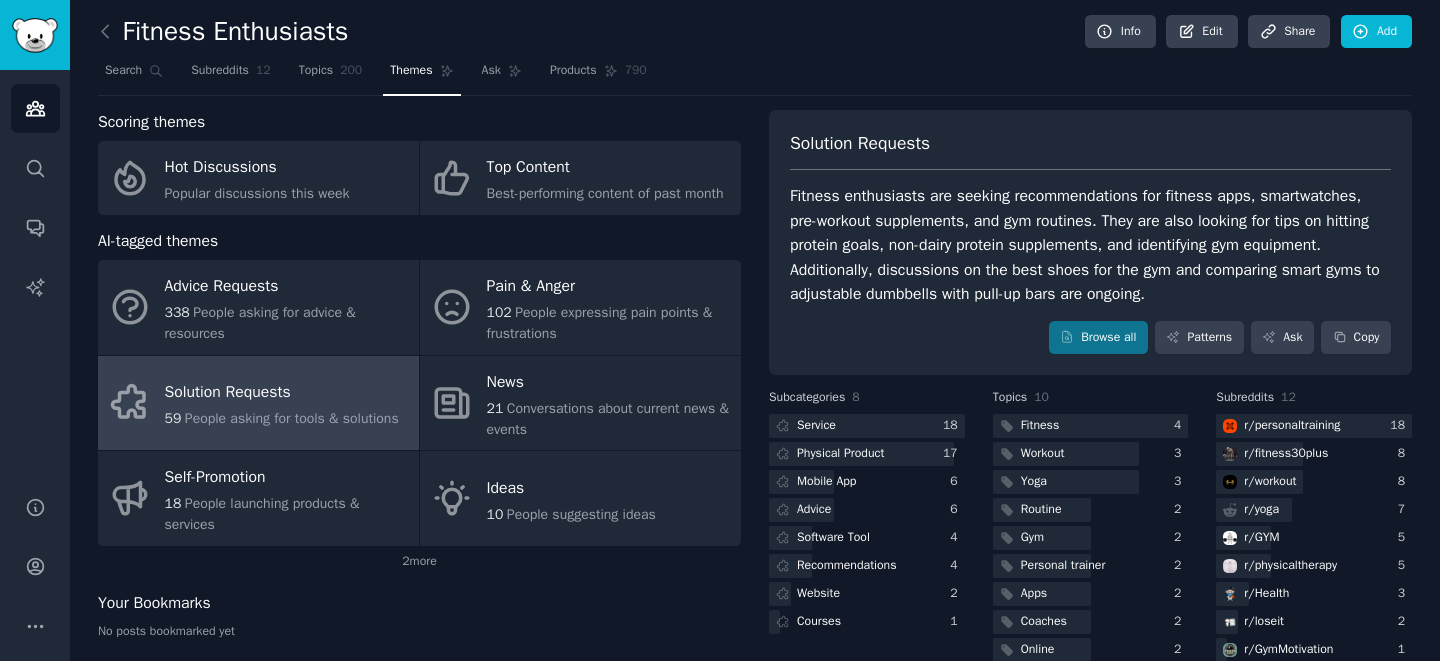 click on "Scoring themes Hot Discussions Popular discussions this week Top Content Best-performing content of past month AI-tagged themes Advice Requests 338 People asking for advice & resources Pain & Anger 102 People expressing pain points & frustrations Solution Requests 59 People asking for tools & solutions News 21 Conversations about current news & events Self-Promotion 18 People launching products & services Ideas 10 People suggesting ideas 2  more Your Bookmarks No posts bookmarked yet Solution Requests Fitness enthusiasts are seeking recommendations for fitness apps, smartwatches, pre-workout supplements, and gym routines. They are also looking for tips on hitting protein goals, non-dairy protein supplements, and identifying gym equipment. Additionally, discussions on the best shoes for the gym and comparing smart gyms to adjustable dumbbells with pull-up bars are ongoing. Browse all Patterns Ask Copy Subcategories 8   Service 18   Physical Product 17   Mobile App 6   Advice 6   Software Tool 4   4   Website 2" at bounding box center (755, 416) 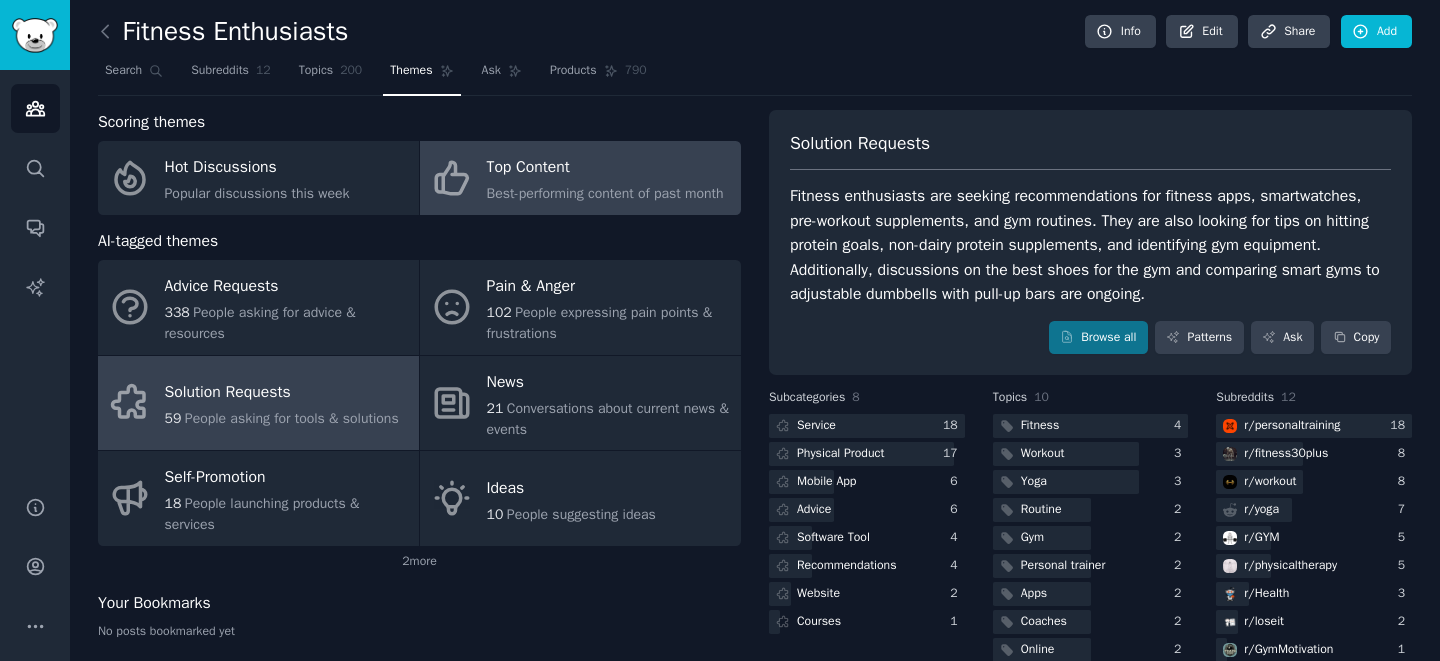click on "Best-performing content of past month" 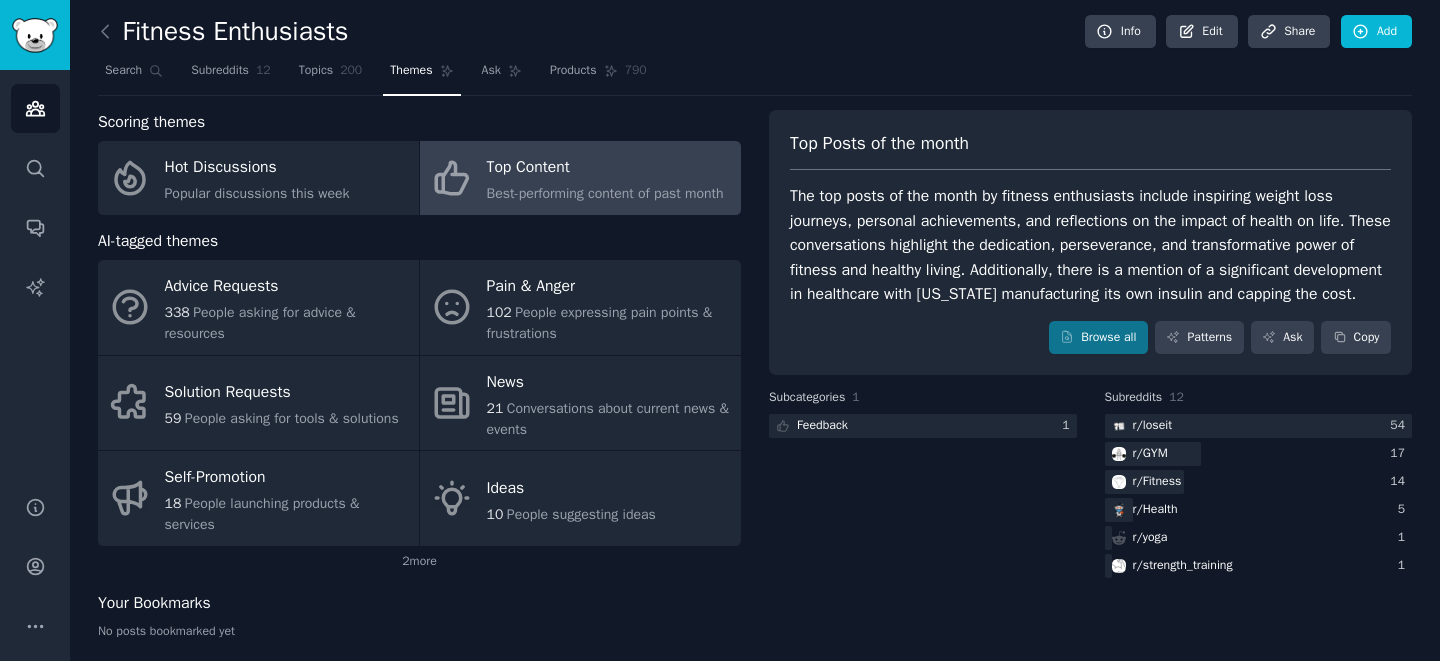 click on "The top posts of the month by fitness enthusiasts include inspiring weight loss journeys, personal achievements, and reflections on the impact of health on life. These conversations highlight the dedication, perseverance, and transformative power of fitness and healthy living. Additionally, there is a mention of a significant development in healthcare with [US_STATE] manufacturing its own insulin and capping the cost." at bounding box center [1090, 245] 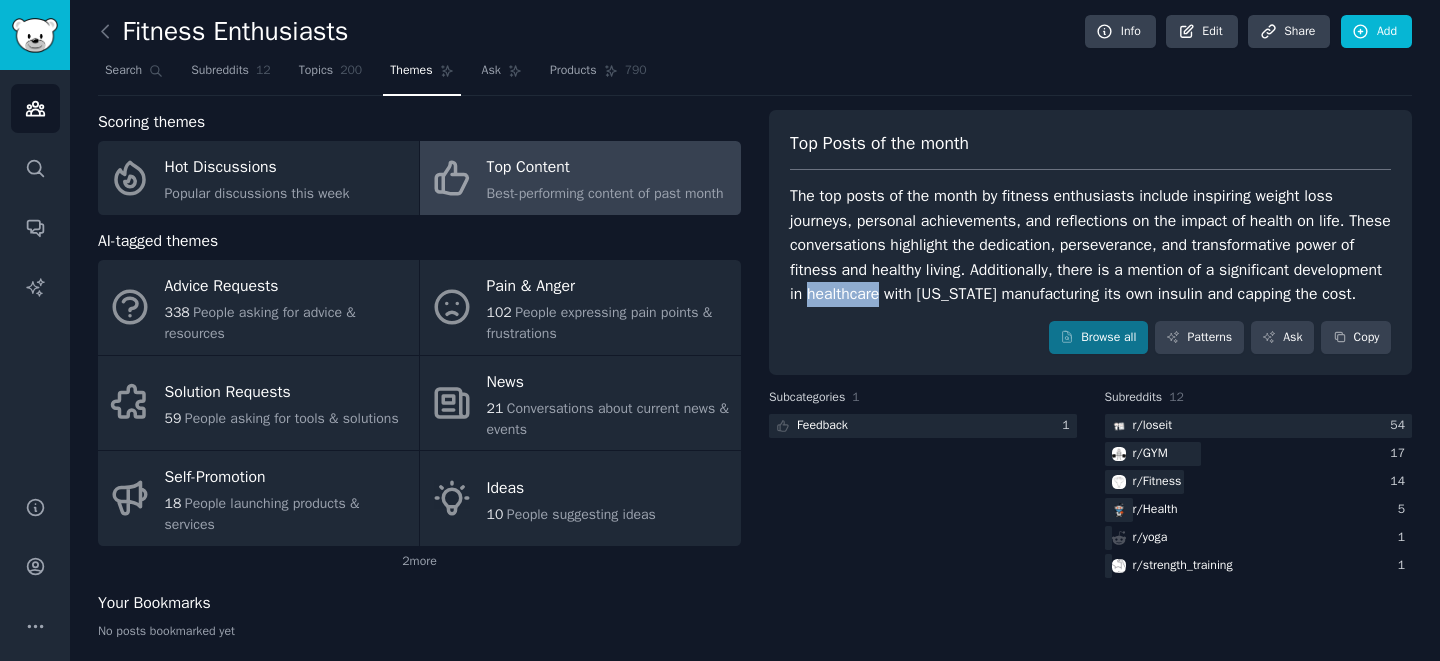 click on "The top posts of the month by fitness enthusiasts include inspiring weight loss journeys, personal achievements, and reflections on the impact of health on life. These conversations highlight the dedication, perseverance, and transformative power of fitness and healthy living. Additionally, there is a mention of a significant development in healthcare with [US_STATE] manufacturing its own insulin and capping the cost." at bounding box center [1090, 245] 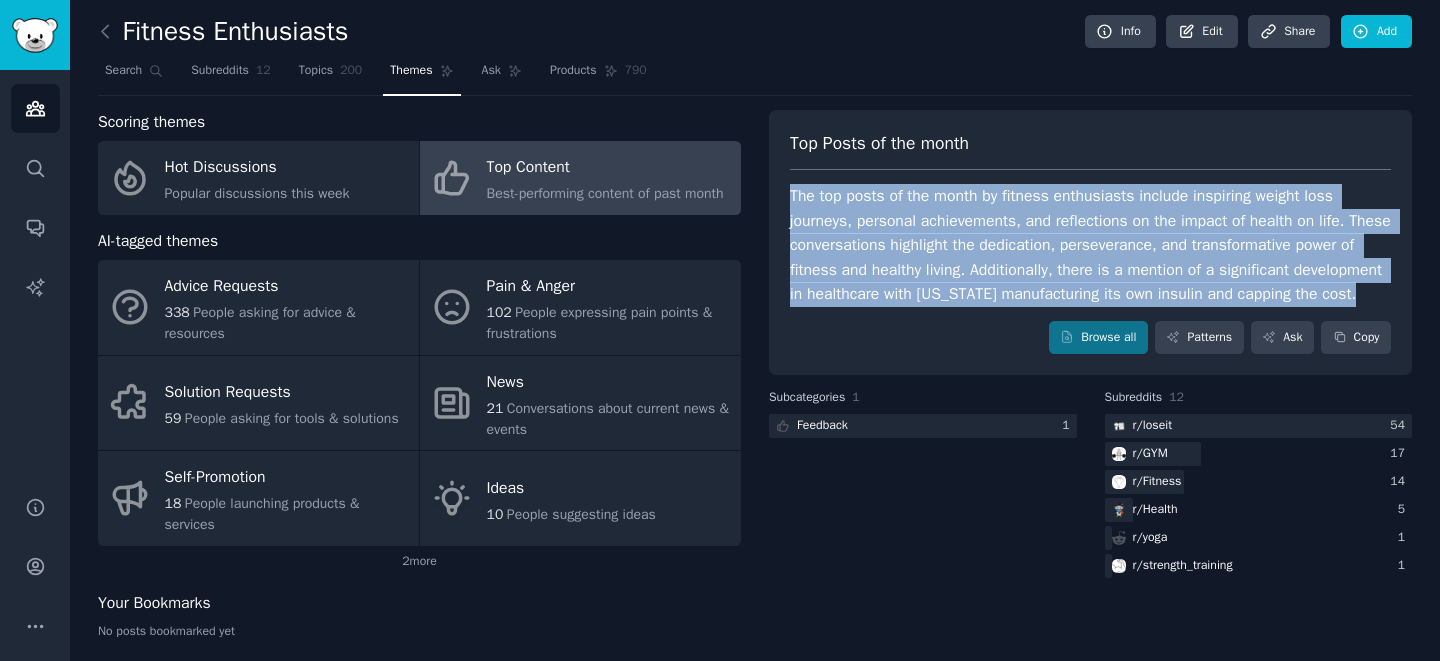 click on "The top posts of the month by fitness enthusiasts include inspiring weight loss journeys, personal achievements, and reflections on the impact of health on life. These conversations highlight the dedication, perseverance, and transformative power of fitness and healthy living. Additionally, there is a mention of a significant development in healthcare with [US_STATE] manufacturing its own insulin and capping the cost." at bounding box center (1090, 245) 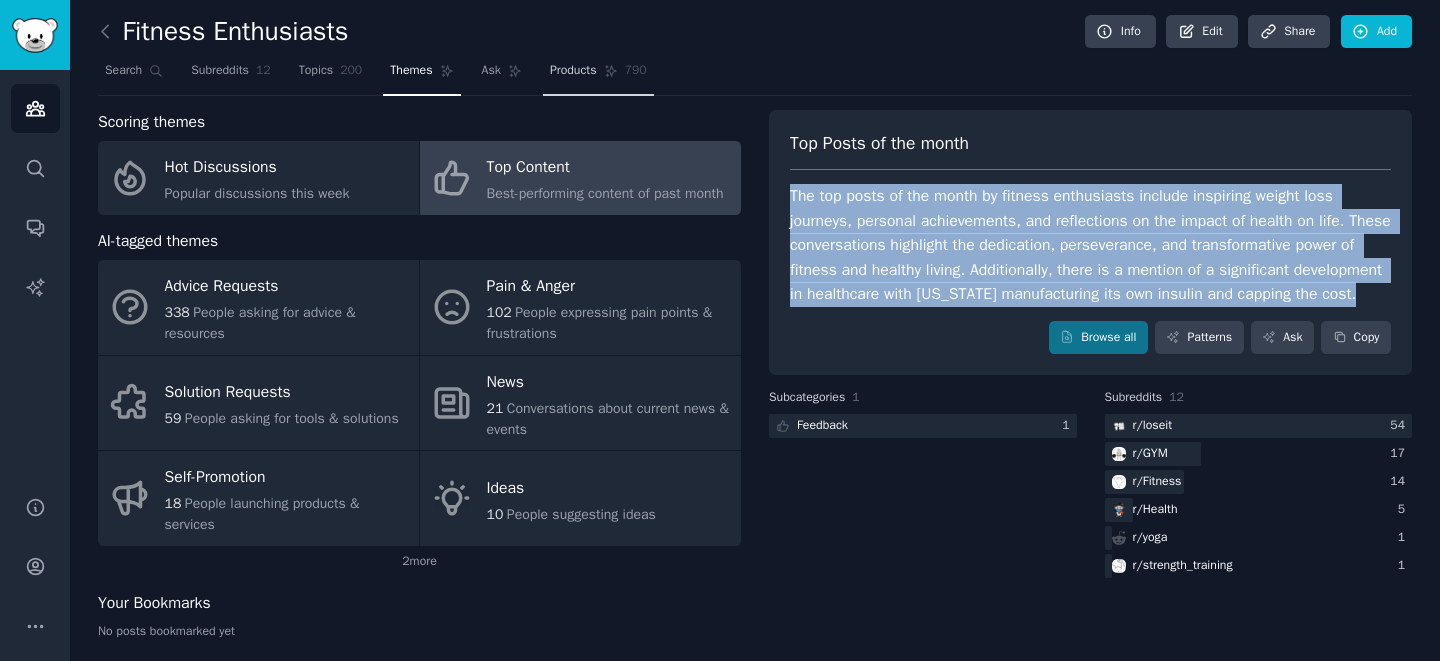 click on "Products" at bounding box center [573, 71] 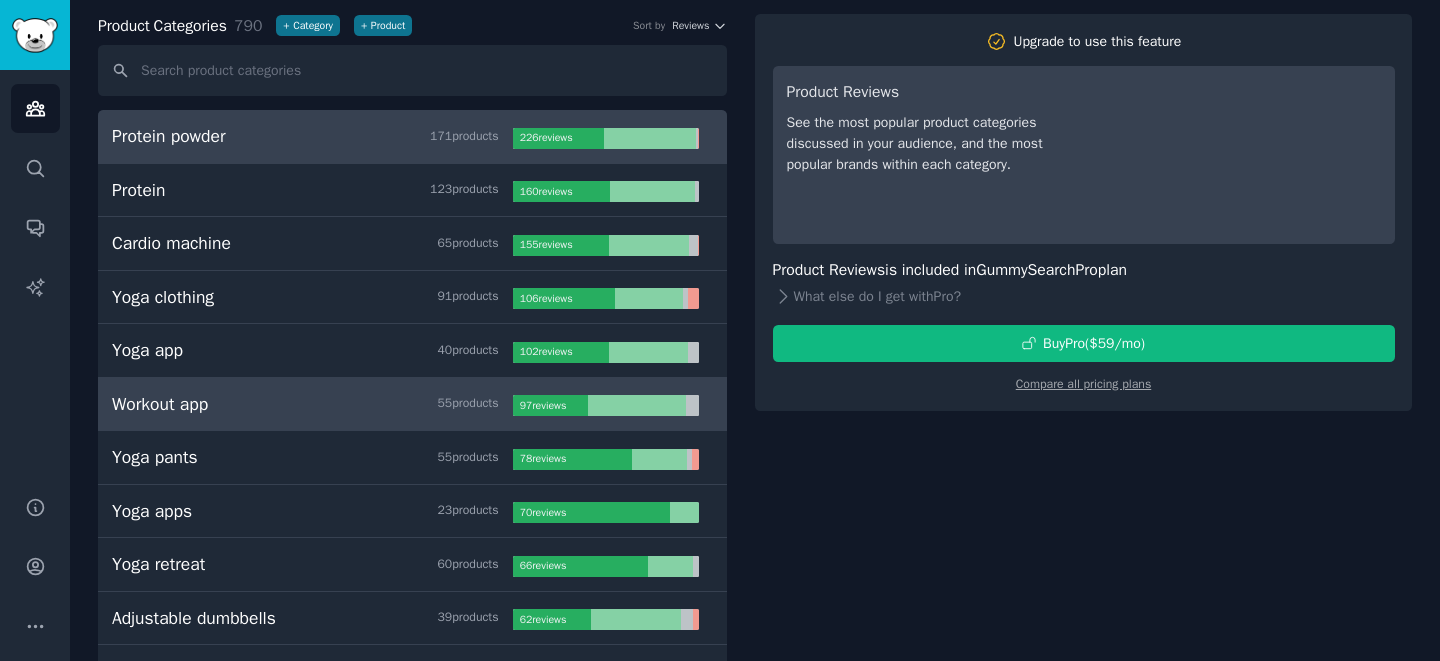 scroll, scrollTop: 100, scrollLeft: 0, axis: vertical 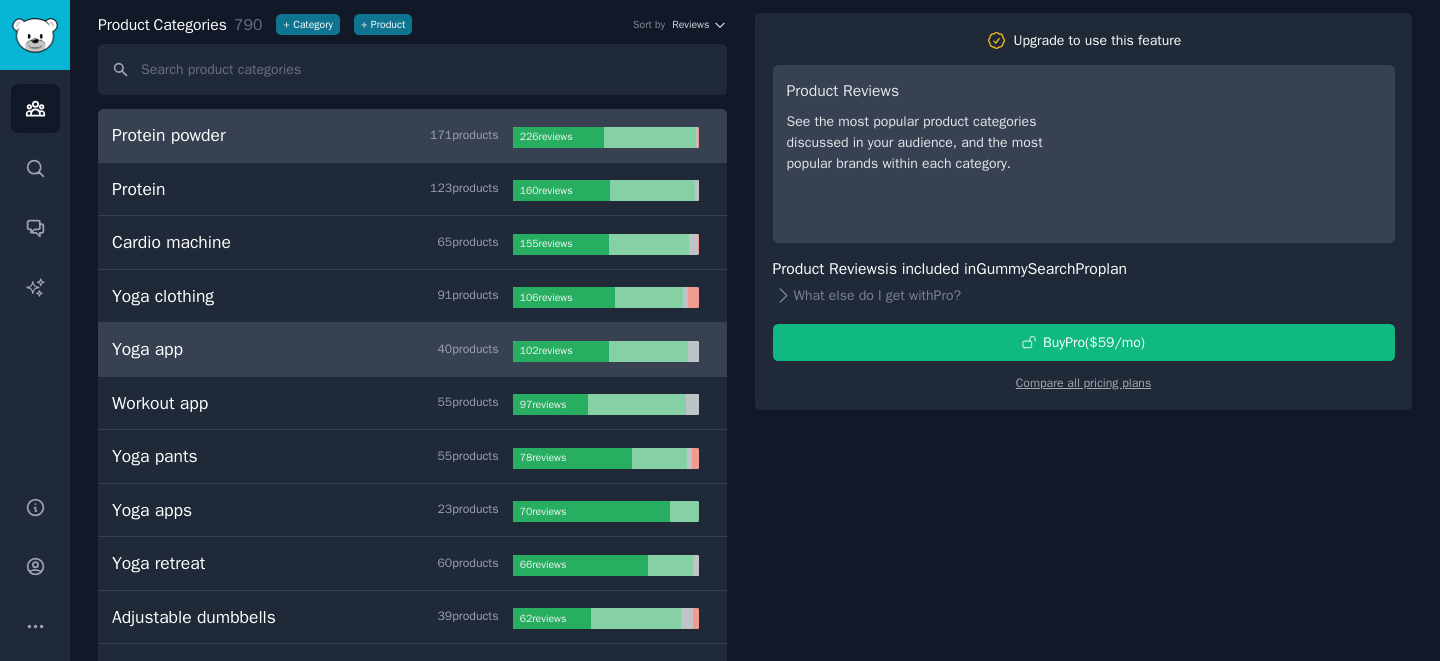 click on "Yoga app 40  product s 102  review s" at bounding box center (412, 350) 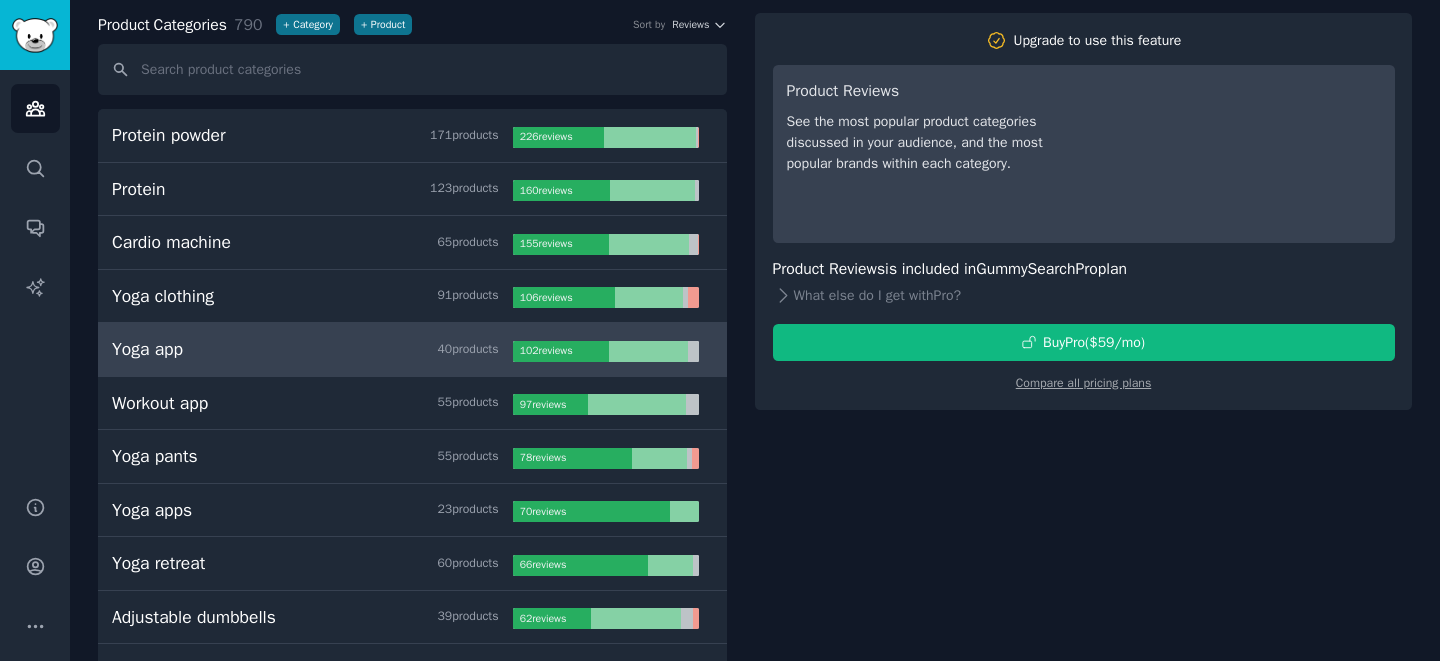 click on "Yoga app 40  product s 102  review s" at bounding box center [412, 350] 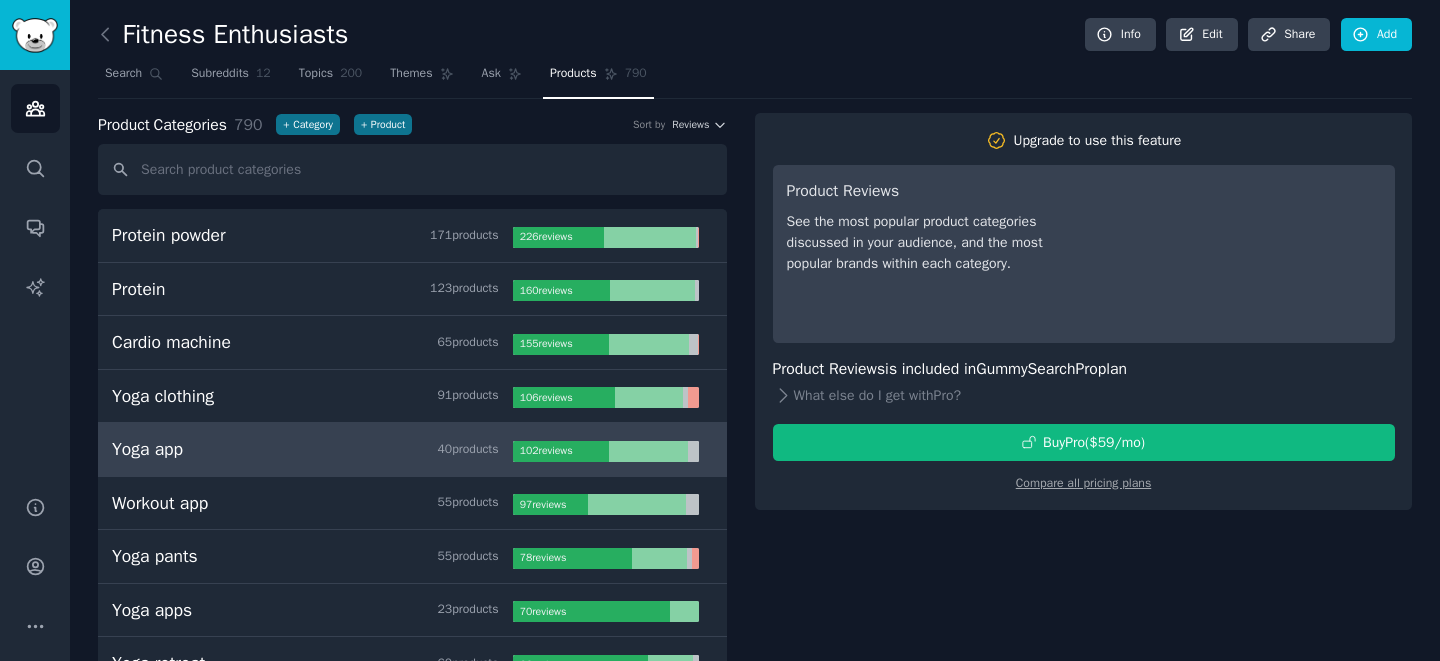 click at bounding box center [110, 35] 